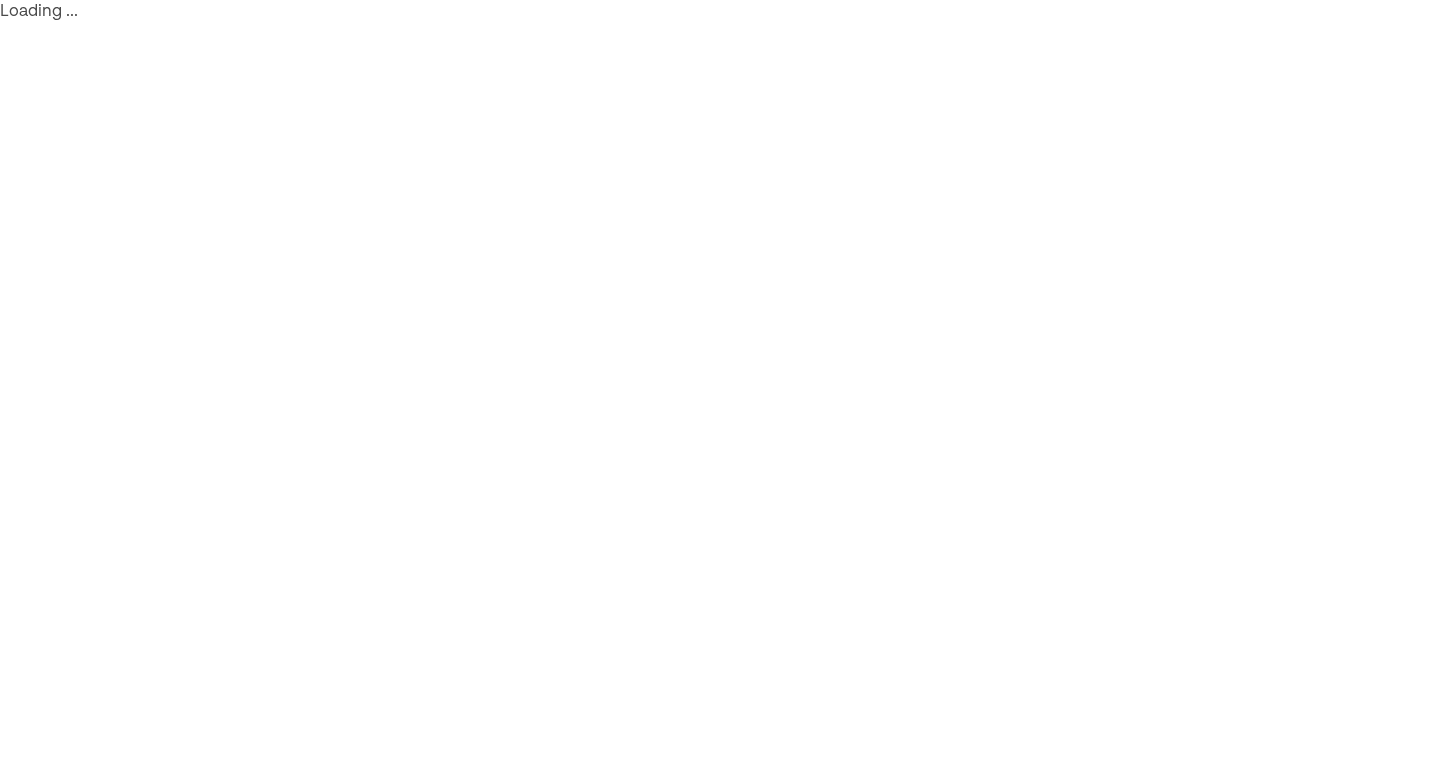 scroll, scrollTop: 0, scrollLeft: 0, axis: both 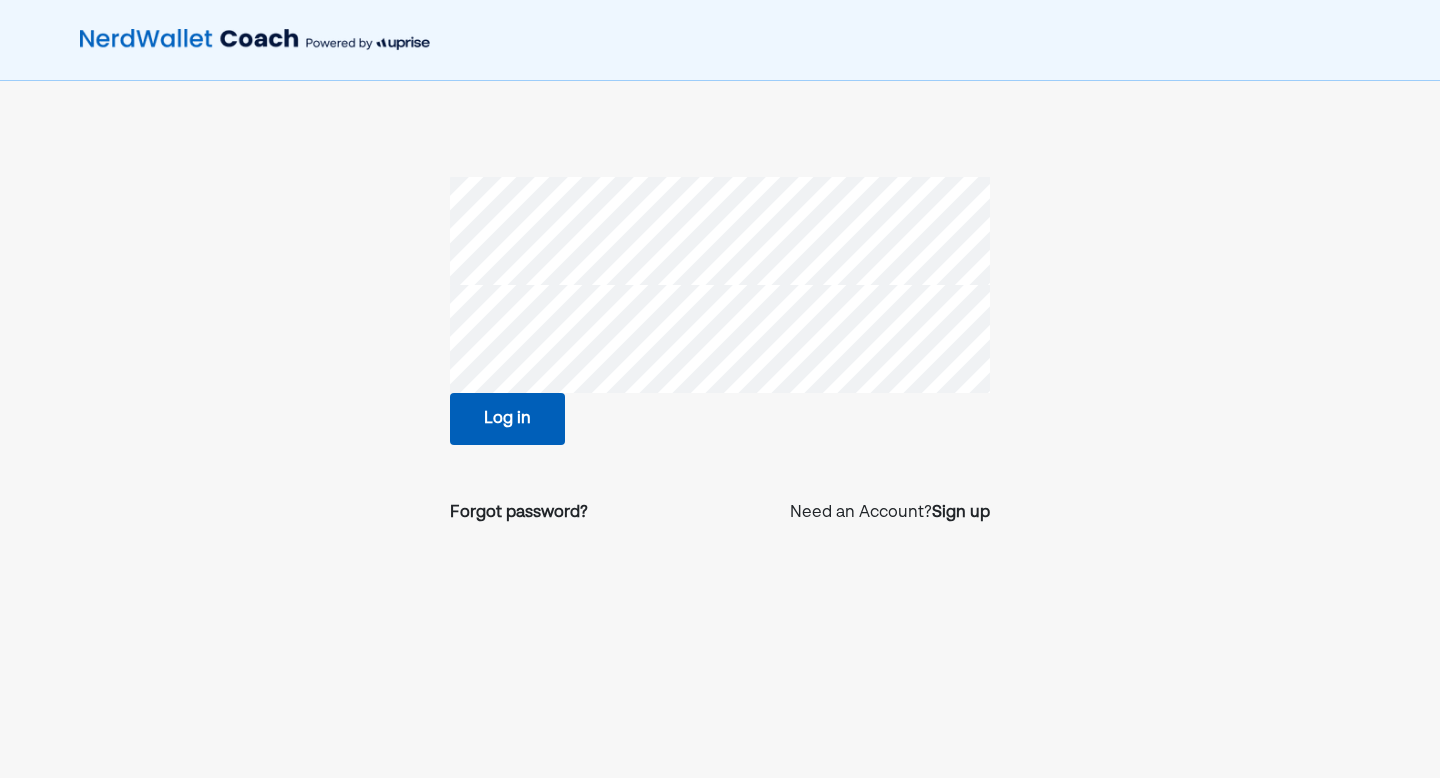 click on "Log in" at bounding box center (507, 419) 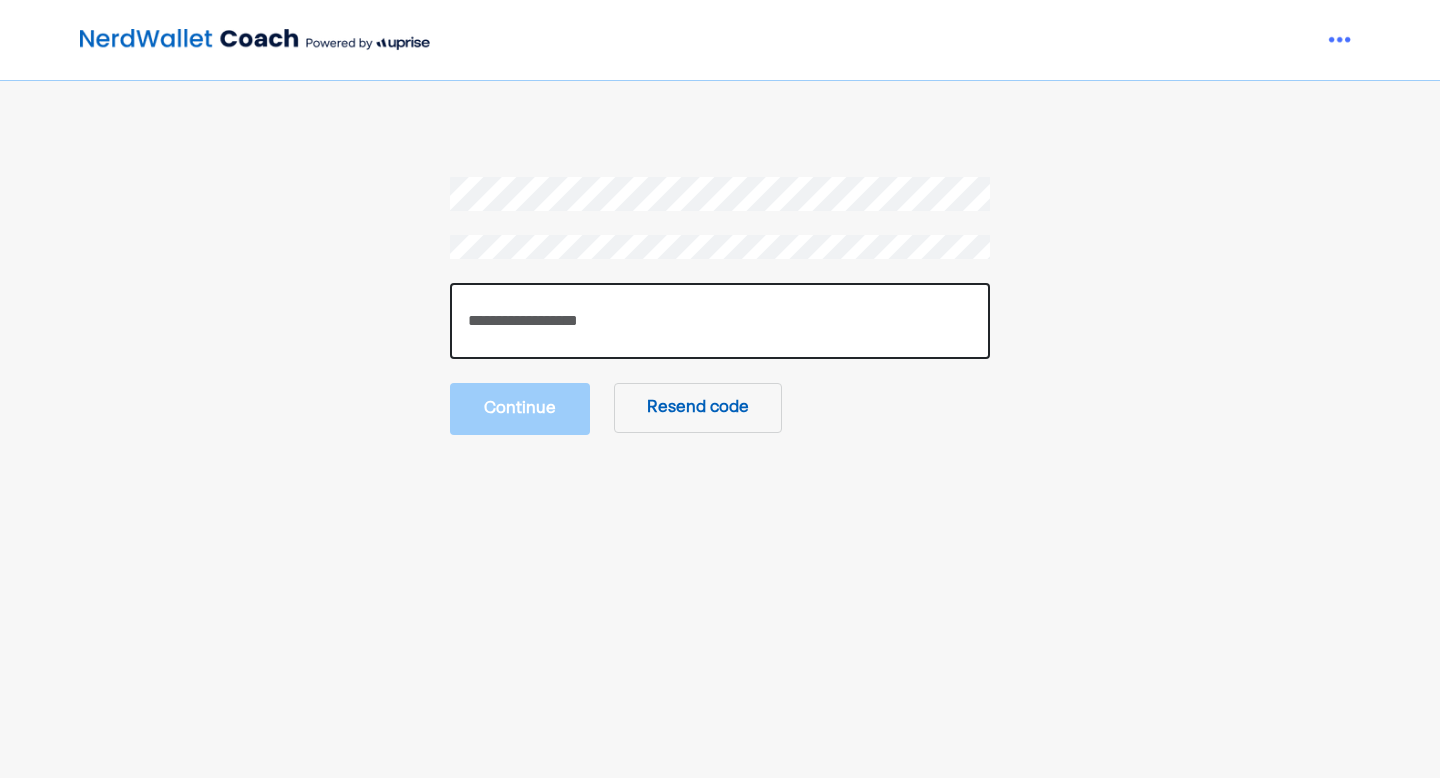 click at bounding box center (720, 321) 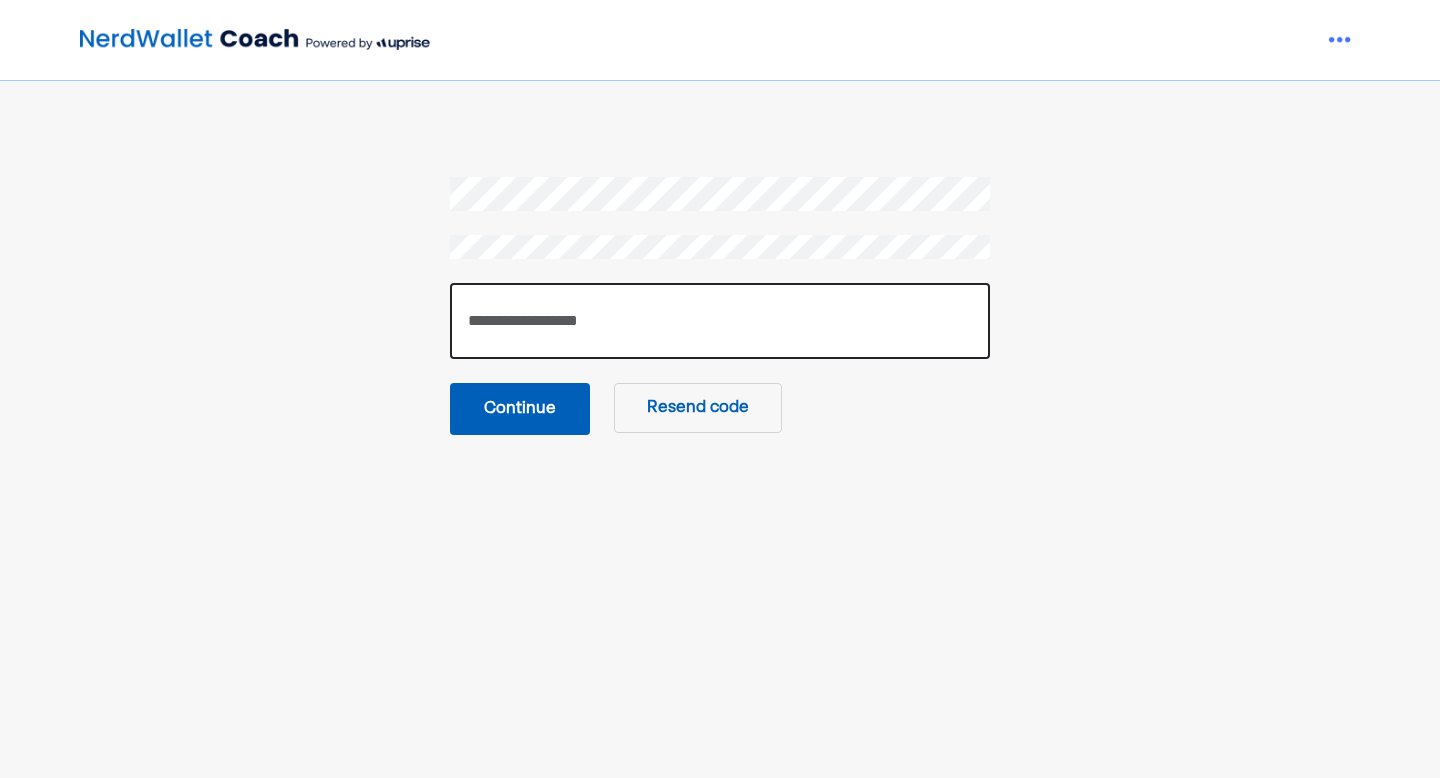 type on "******" 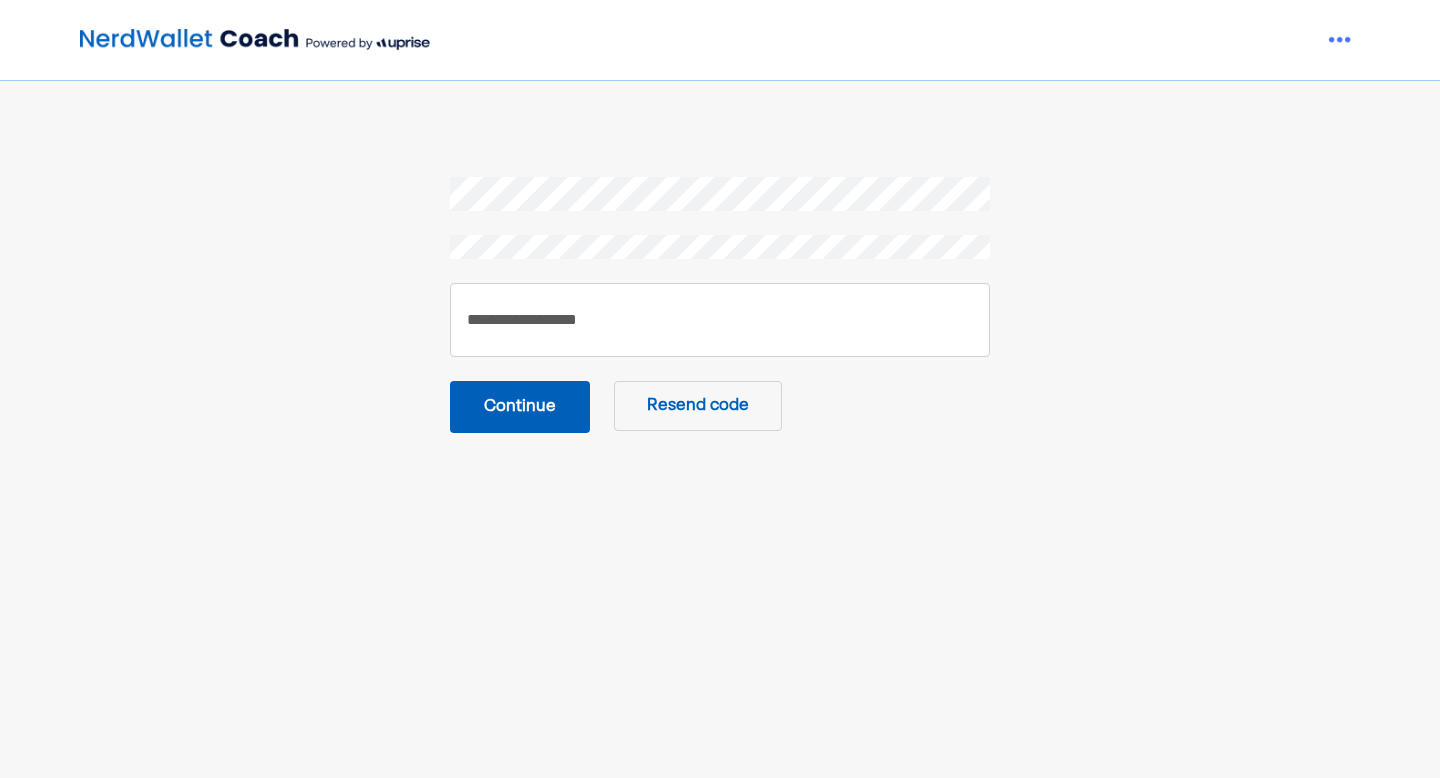 click on "Continue" at bounding box center (520, 407) 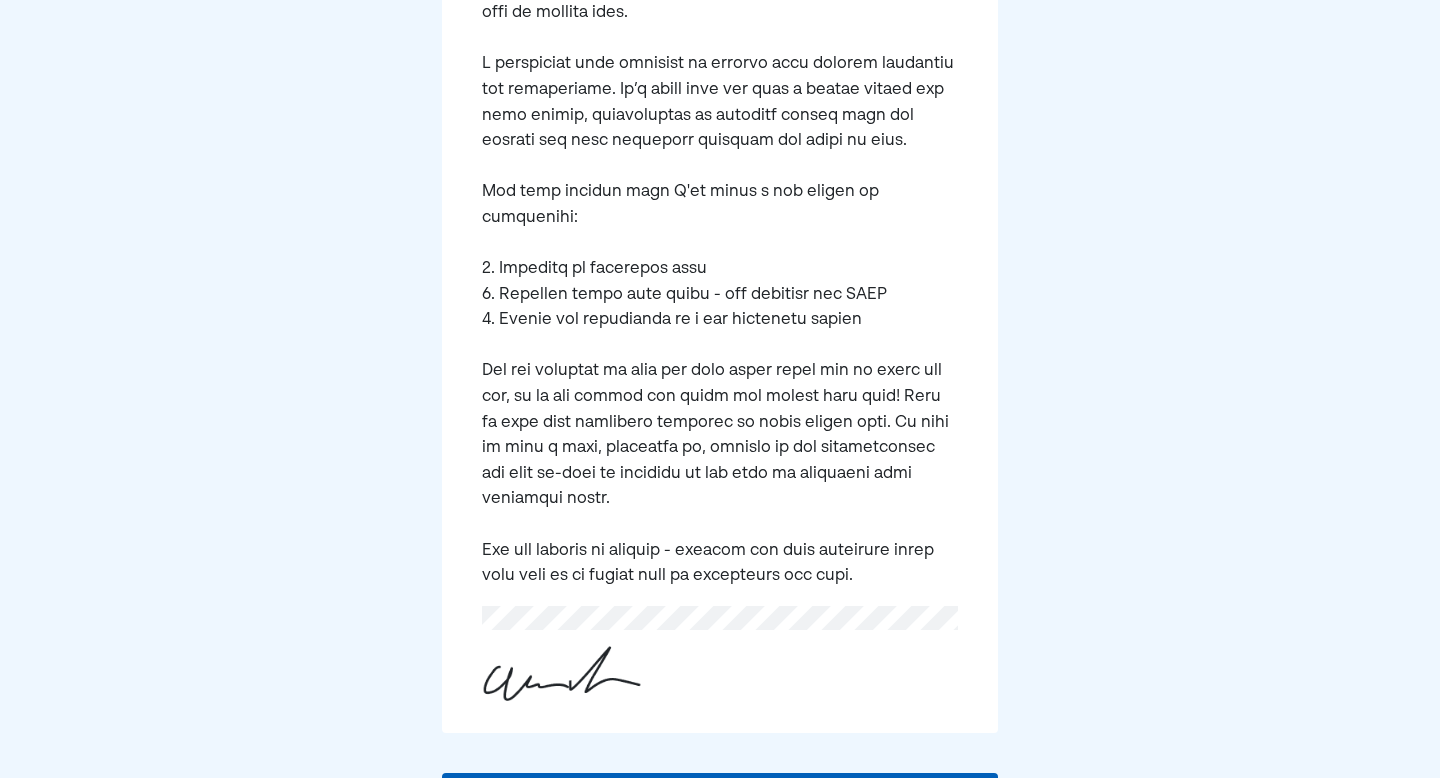 scroll, scrollTop: 517, scrollLeft: 0, axis: vertical 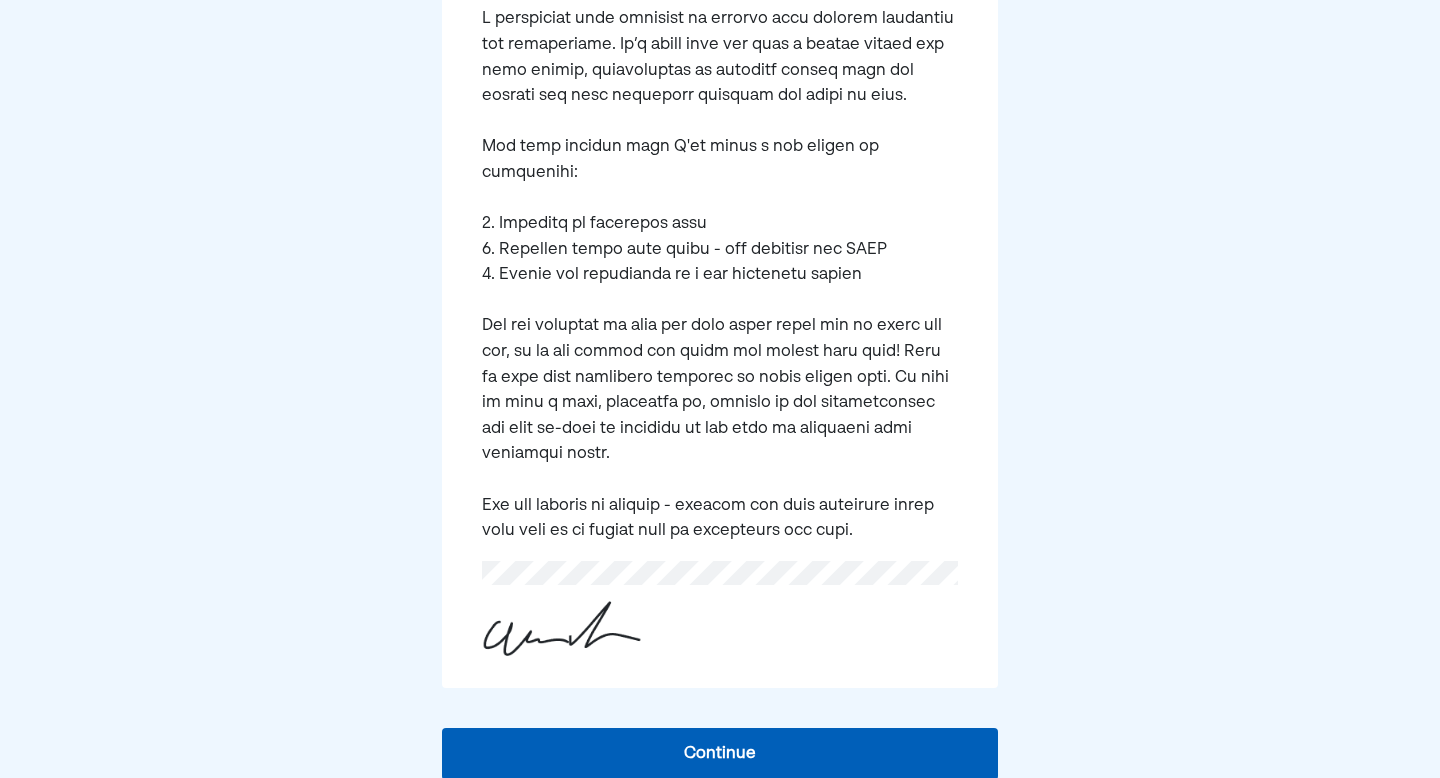 click on "Continue" at bounding box center [720, 754] 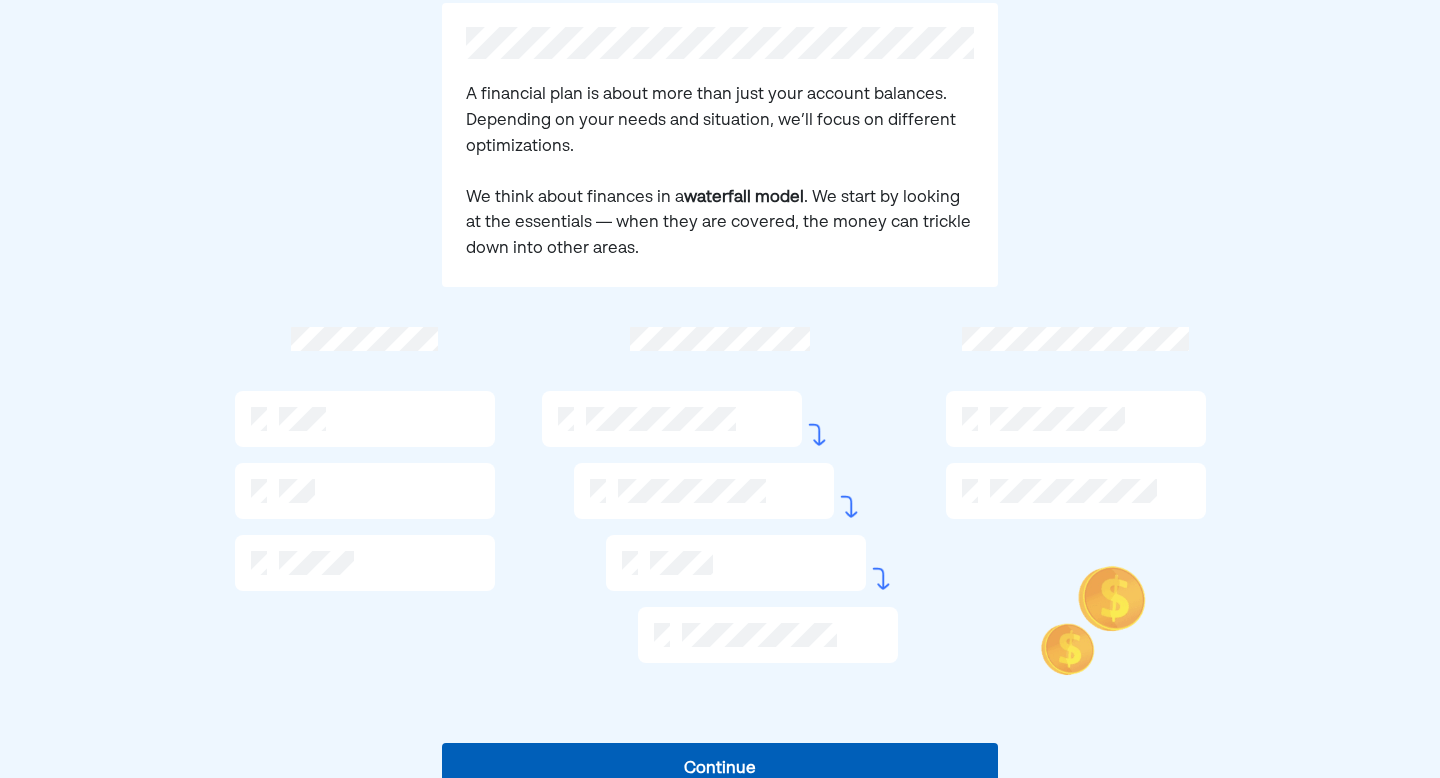 scroll, scrollTop: 257, scrollLeft: 0, axis: vertical 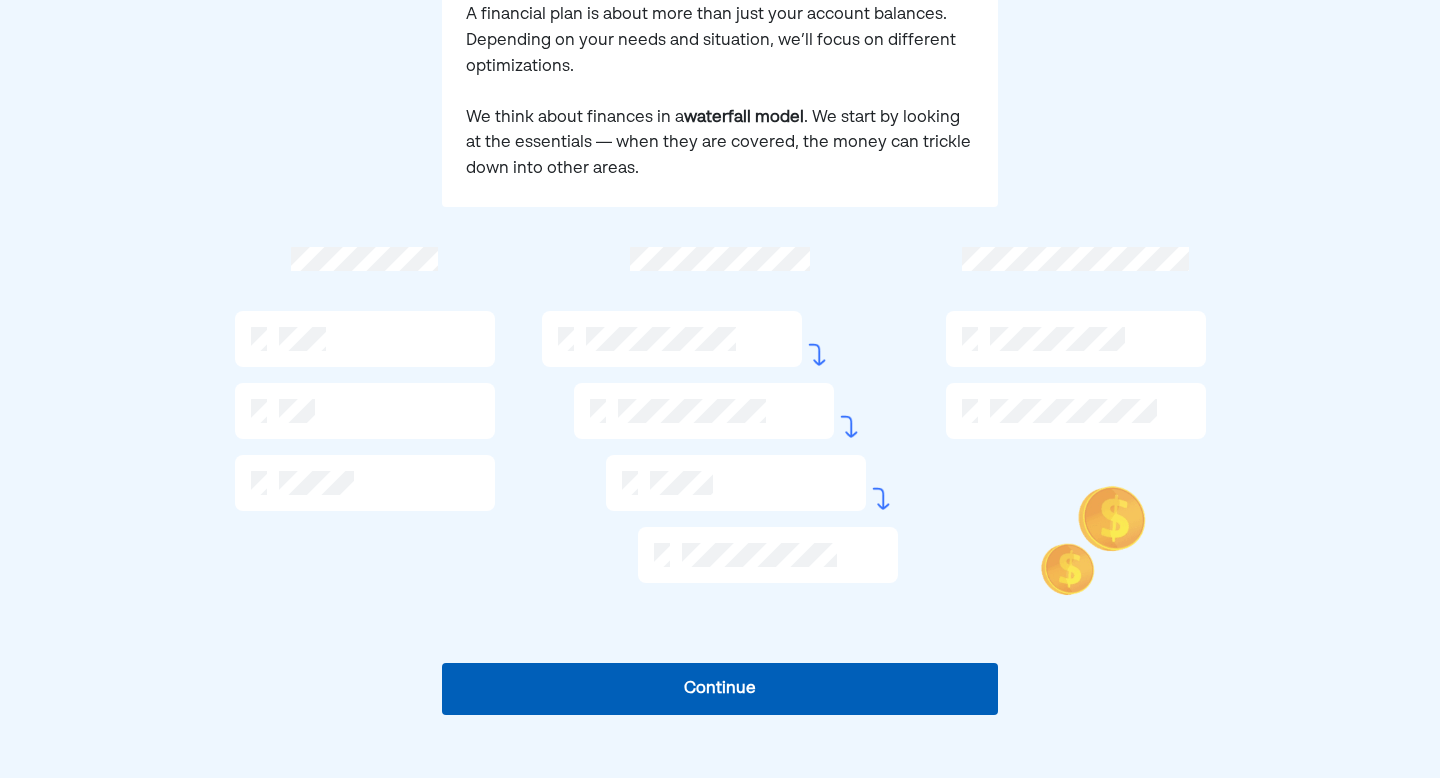 click on "Continue" at bounding box center [720, 689] 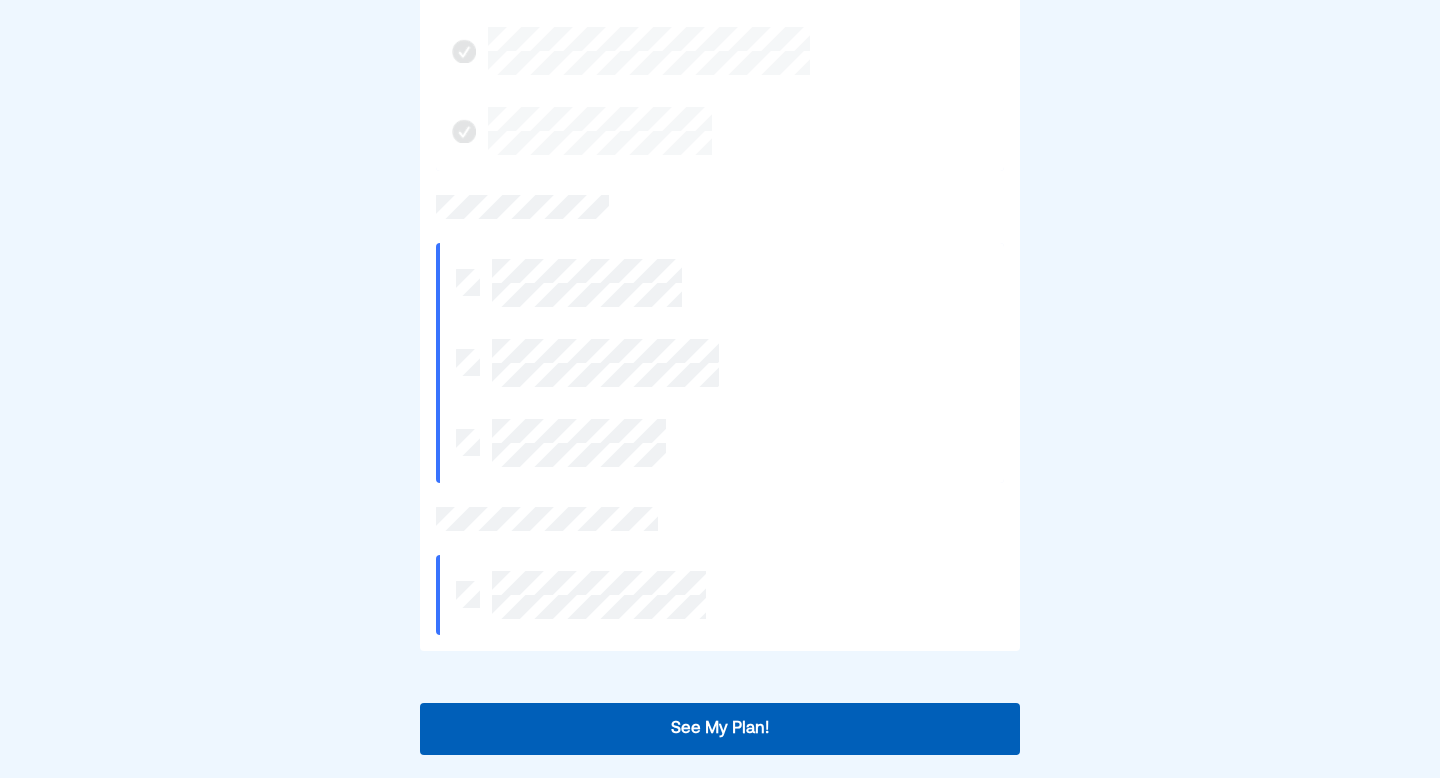 scroll, scrollTop: 596, scrollLeft: 0, axis: vertical 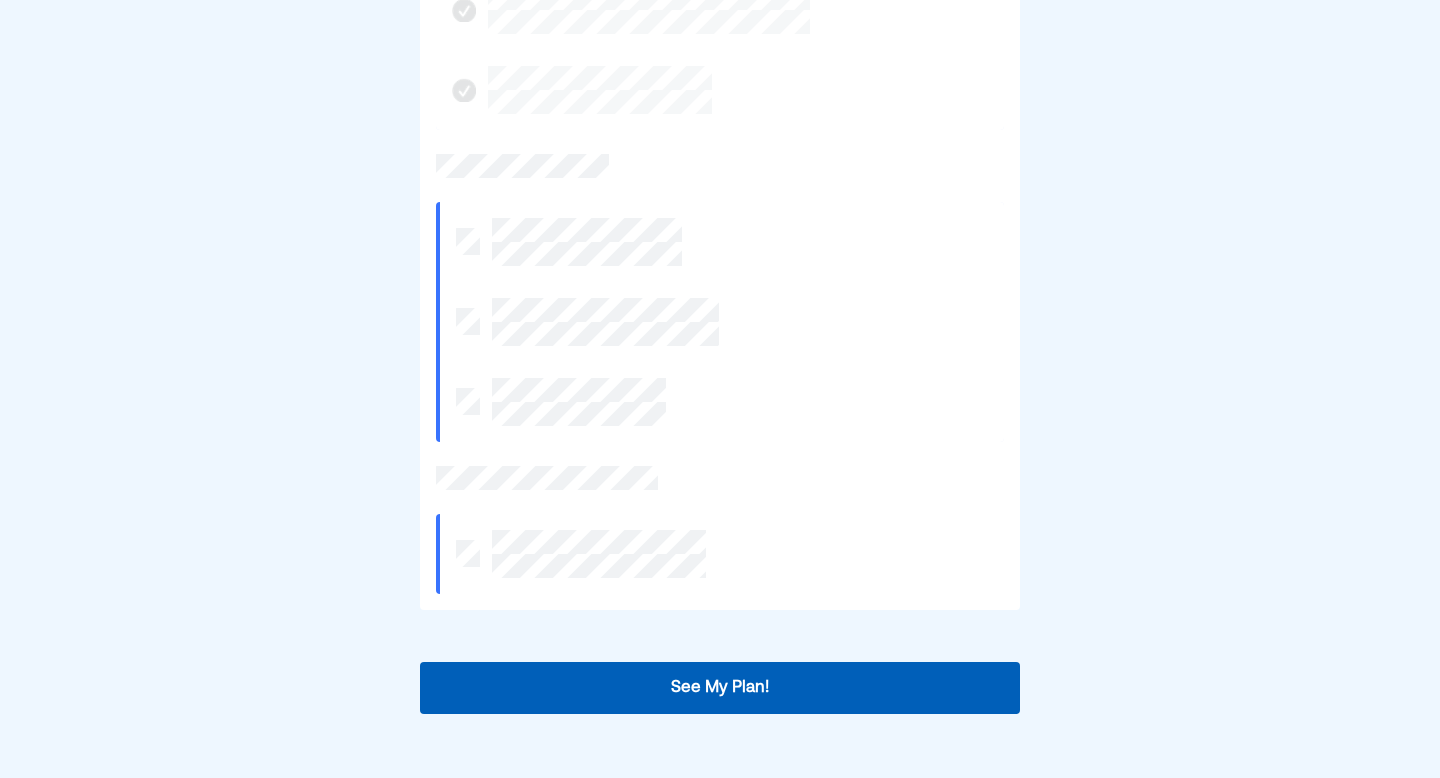 click on "See My Plan!" at bounding box center [720, 688] 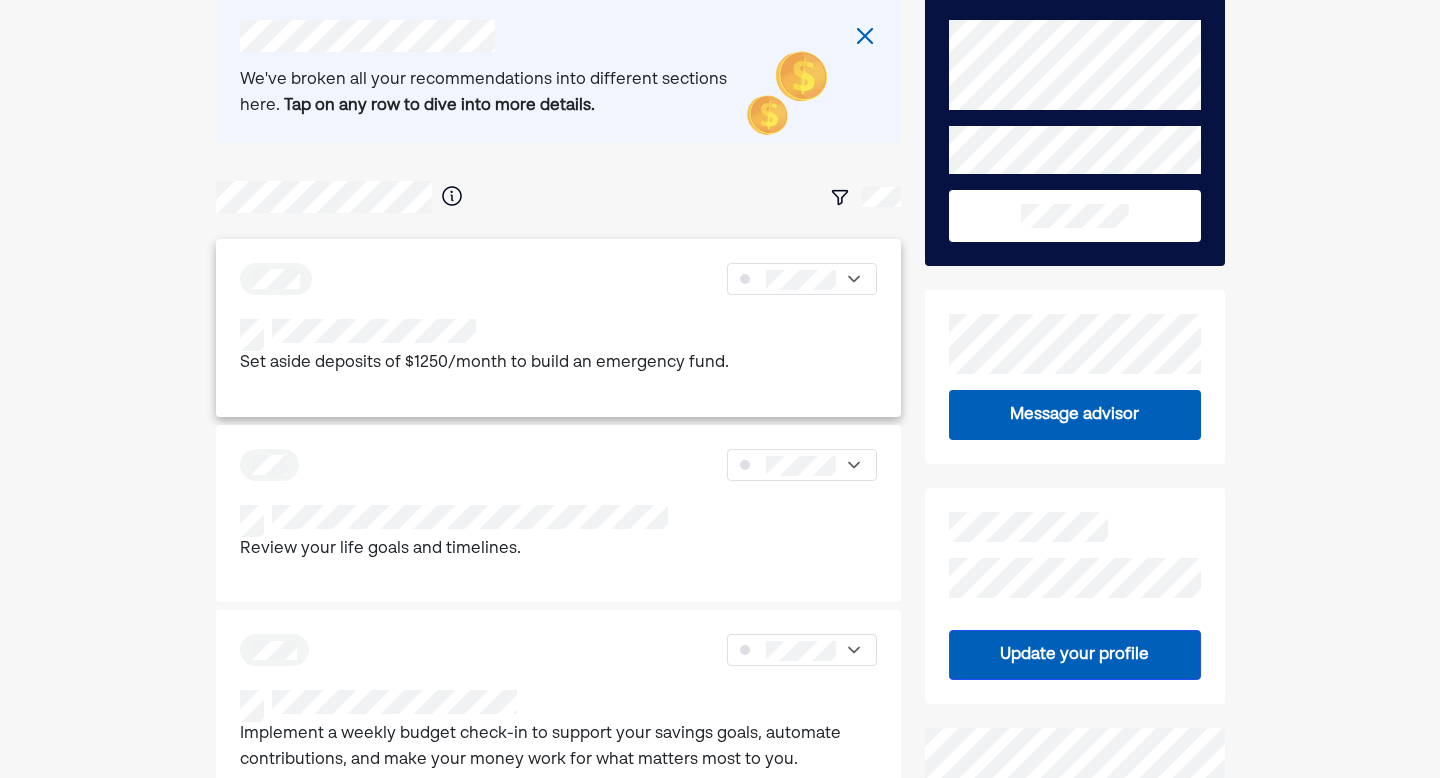 scroll, scrollTop: 117, scrollLeft: 0, axis: vertical 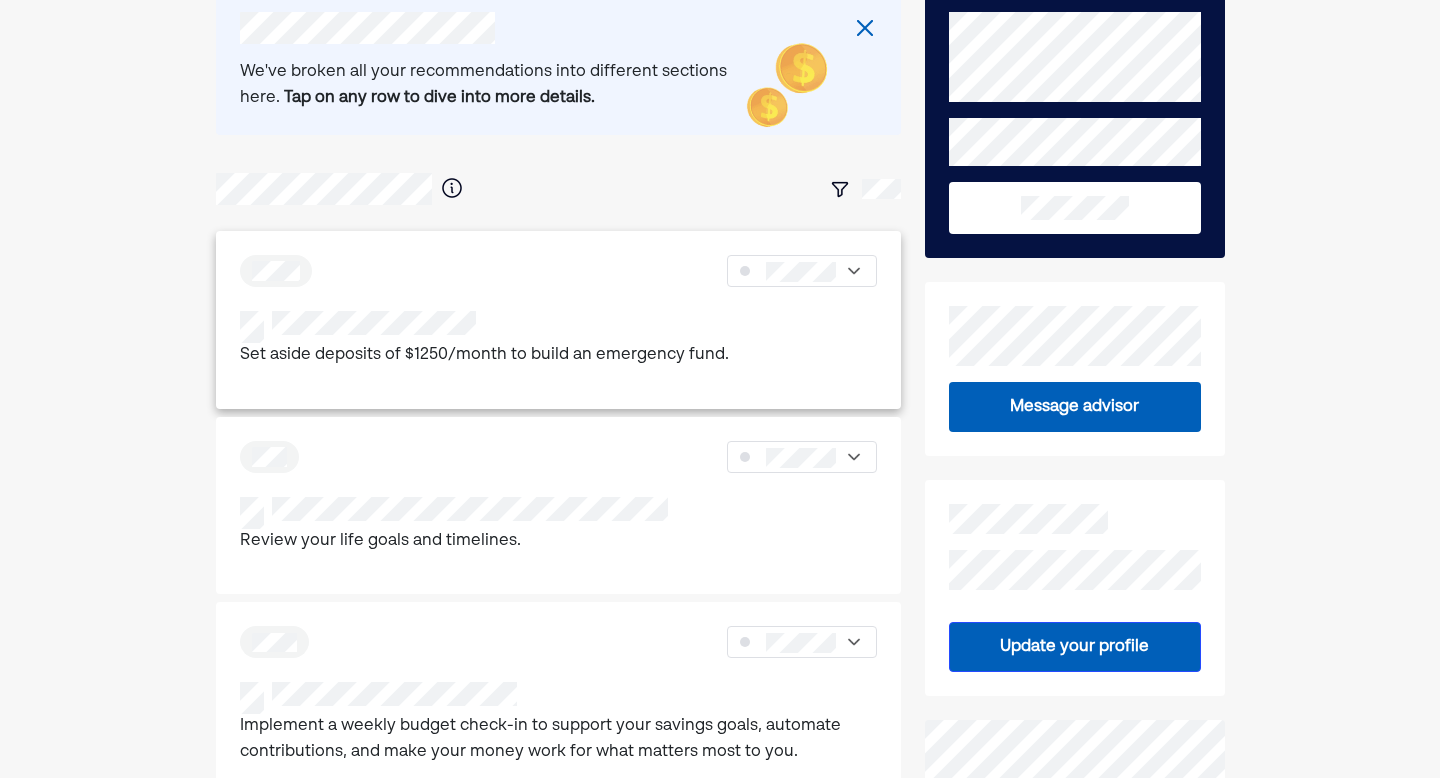 click on "Set aside deposits of $1250/month to build an emergency fund." at bounding box center (484, 356) 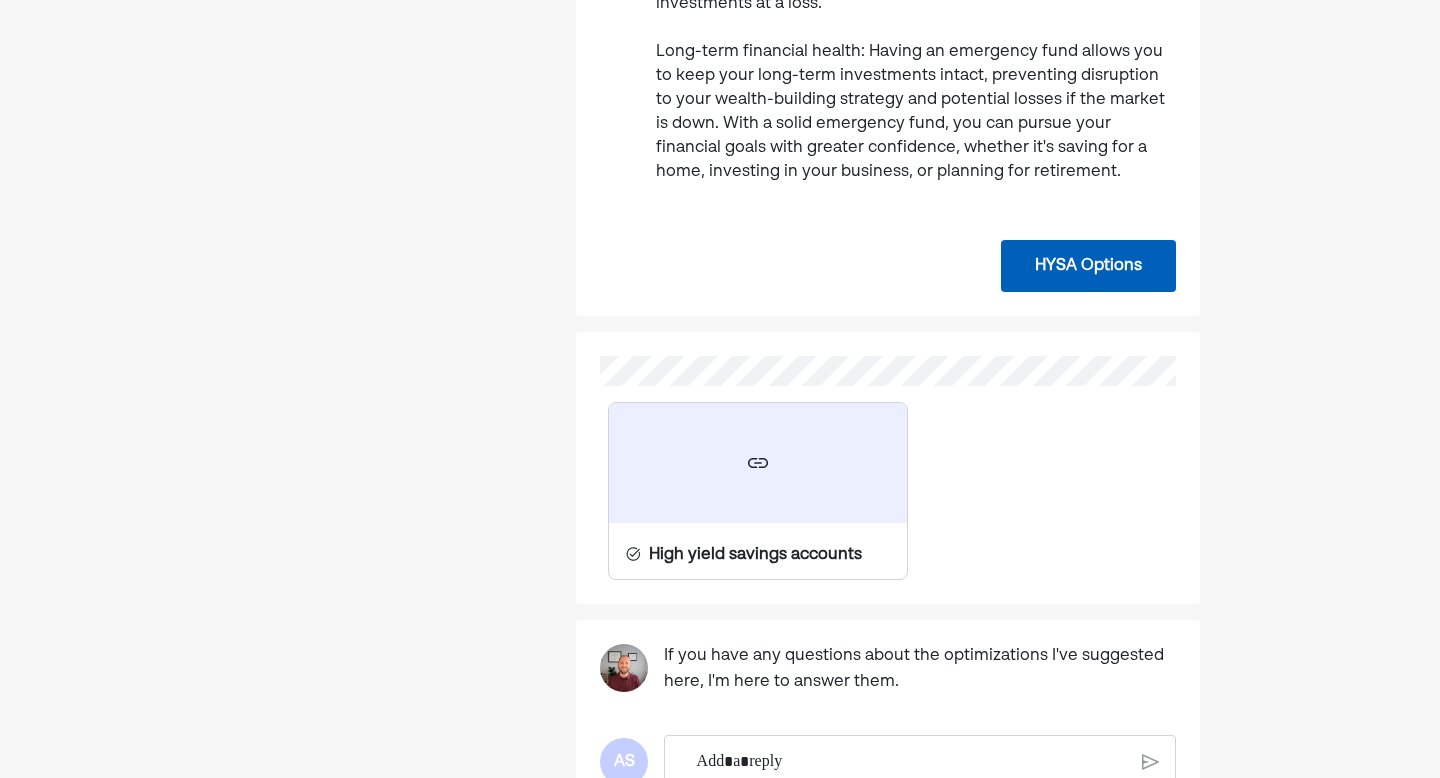 scroll, scrollTop: 1460, scrollLeft: 0, axis: vertical 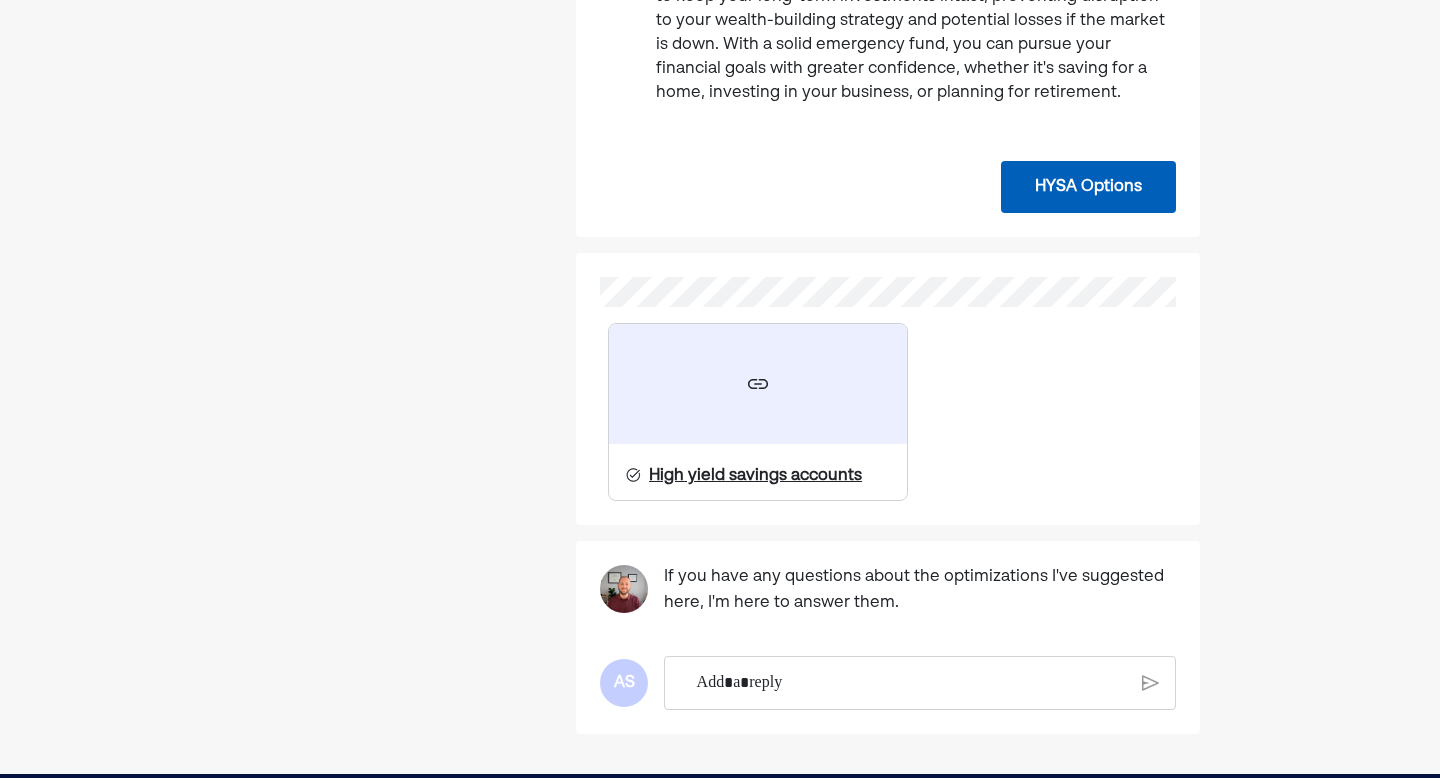 click on "High yield savings accounts" at bounding box center (755, 476) 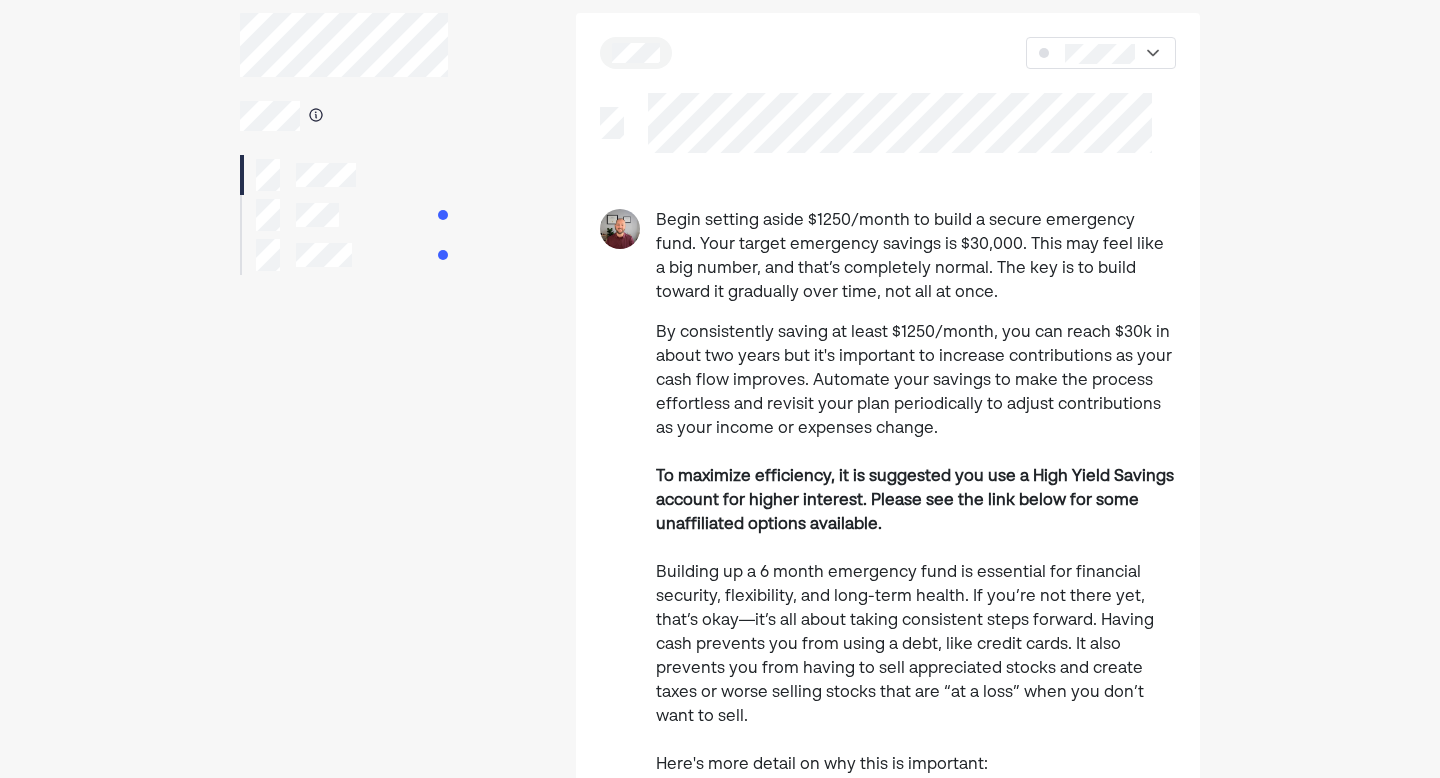 scroll, scrollTop: 0, scrollLeft: 0, axis: both 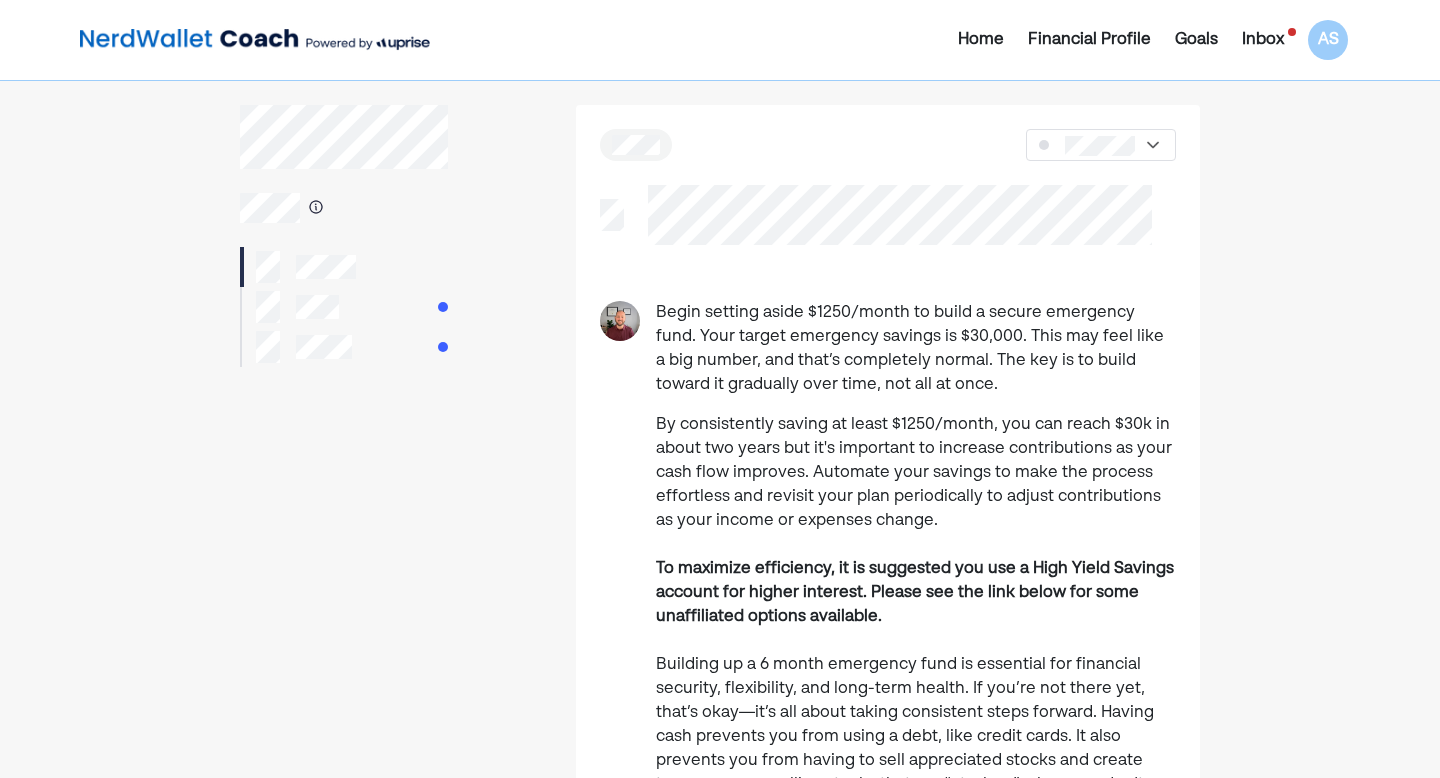 click at bounding box center [344, 307] 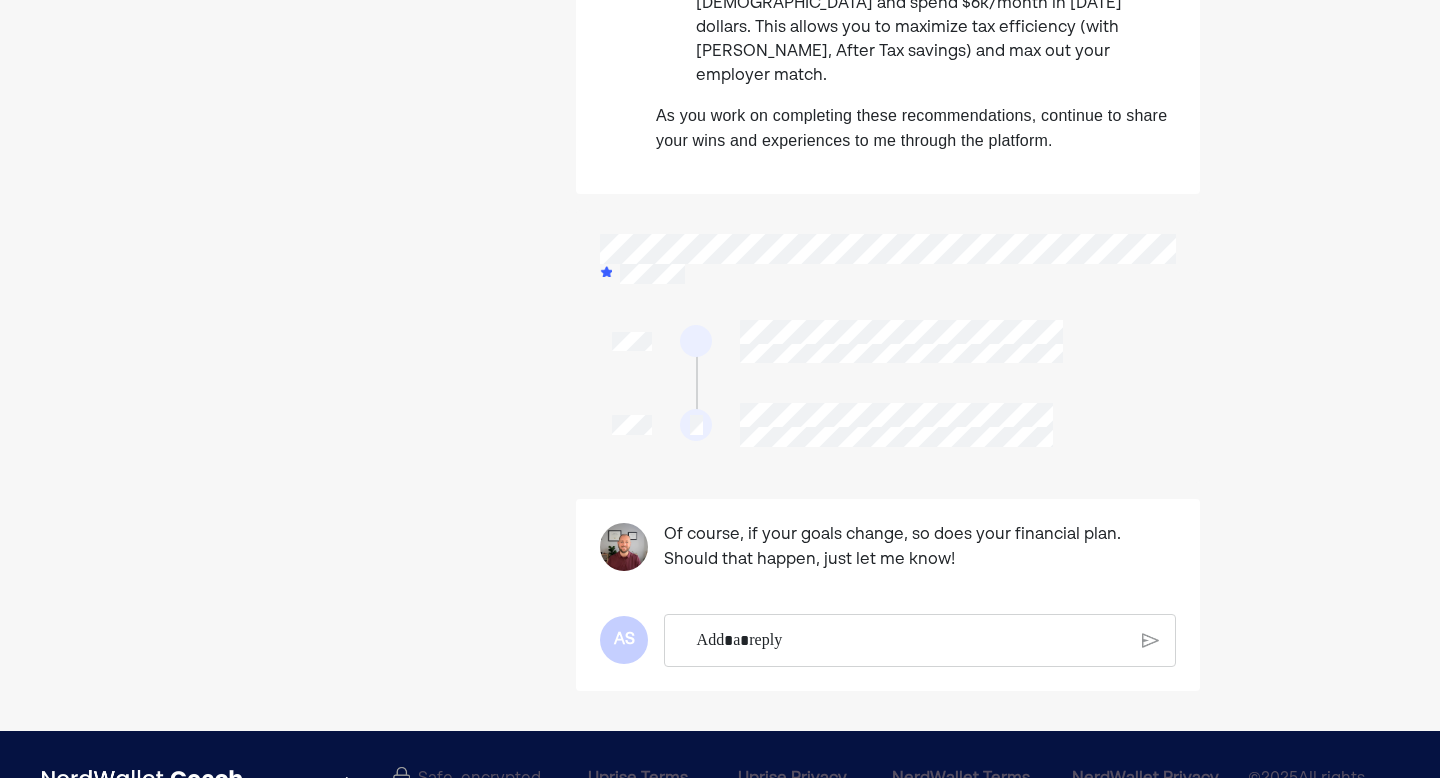 scroll, scrollTop: 0, scrollLeft: 0, axis: both 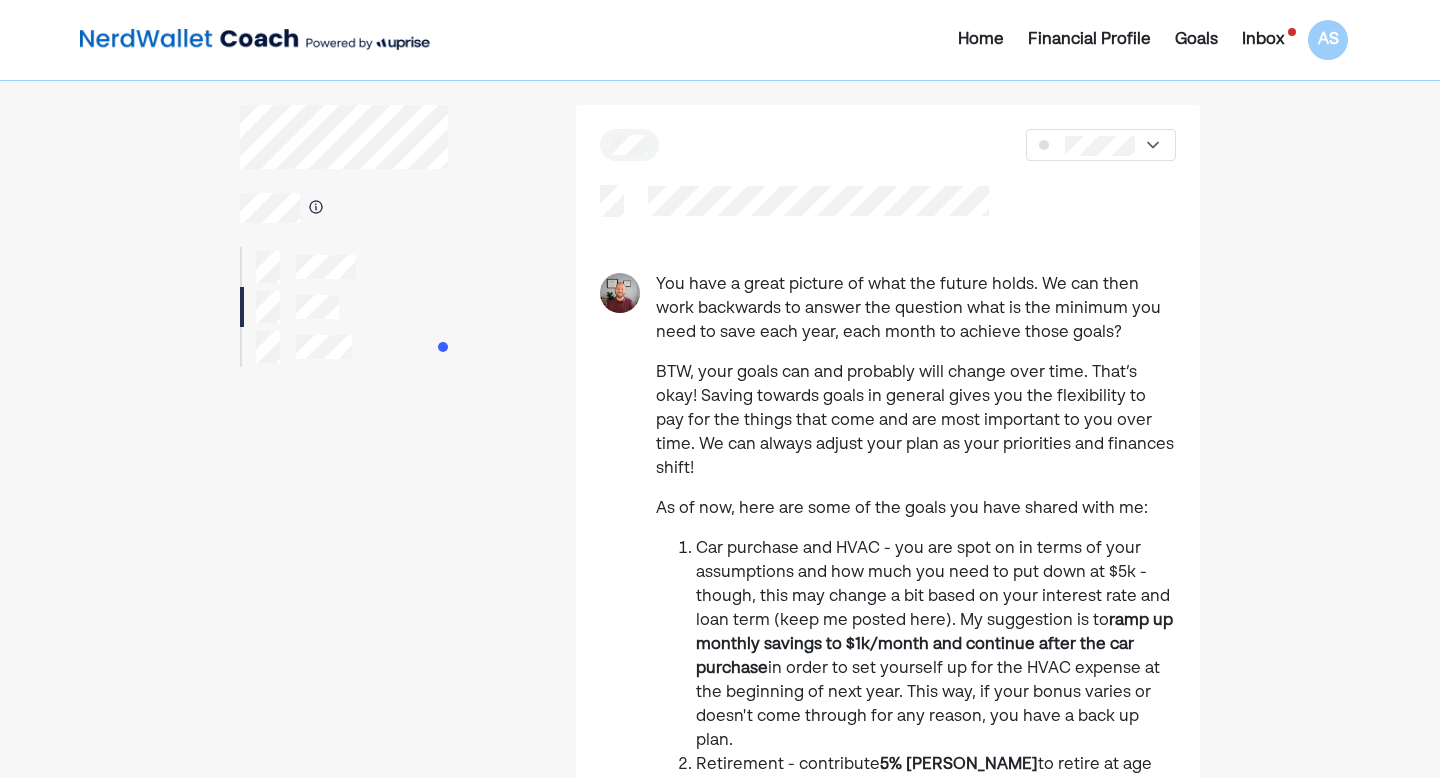 click at bounding box center (344, 347) 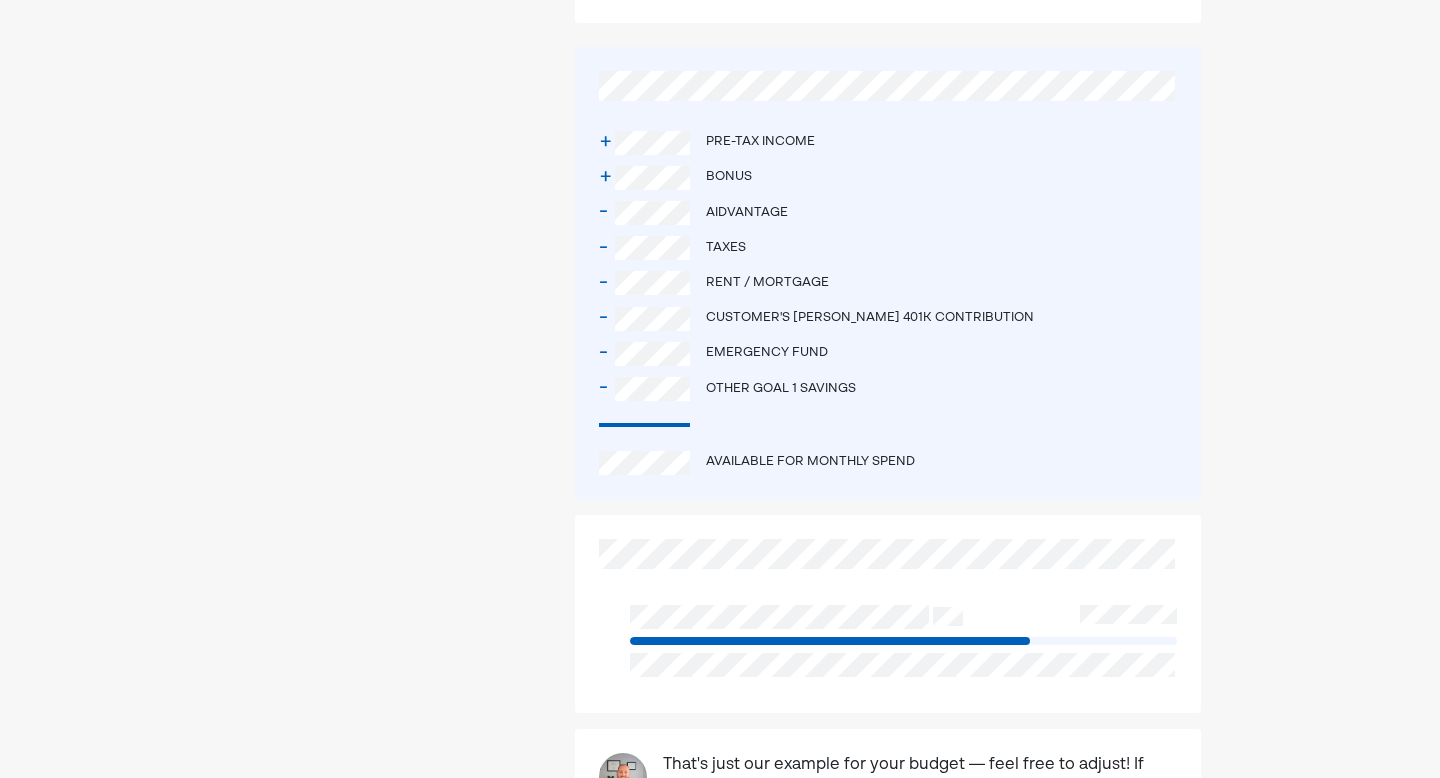 scroll, scrollTop: 883, scrollLeft: 0, axis: vertical 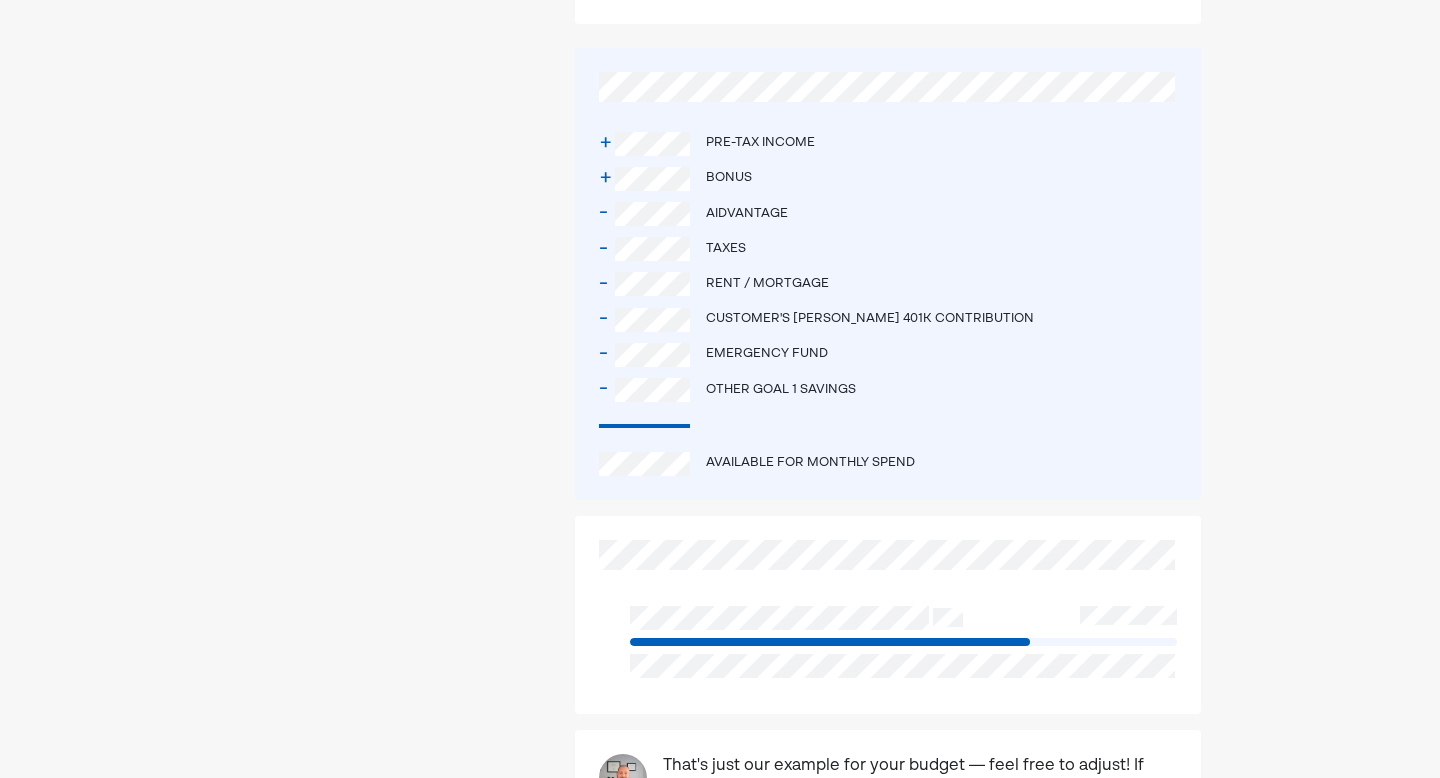 click on "- Customer's [PERSON_NAME] 401k contribution" at bounding box center (887, 319) 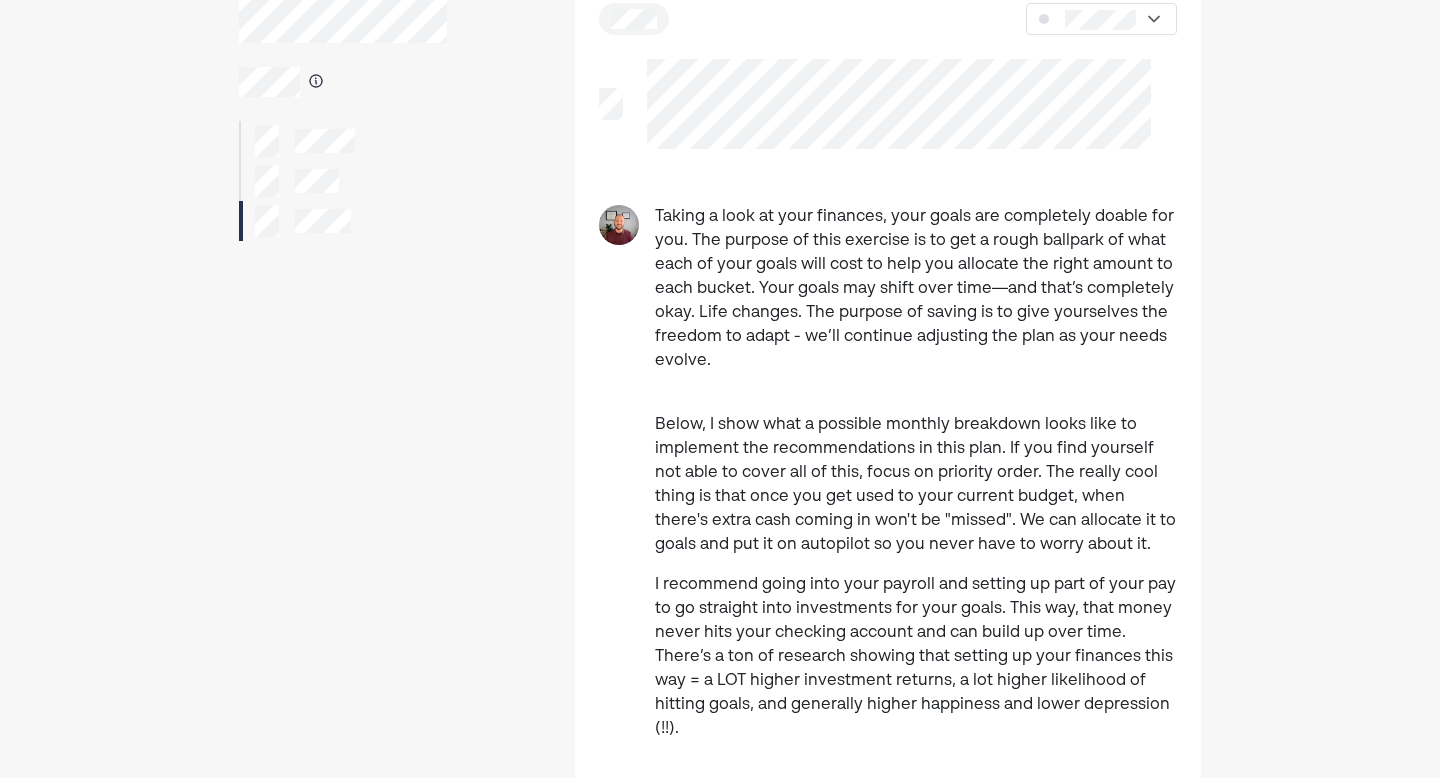scroll, scrollTop: 0, scrollLeft: 0, axis: both 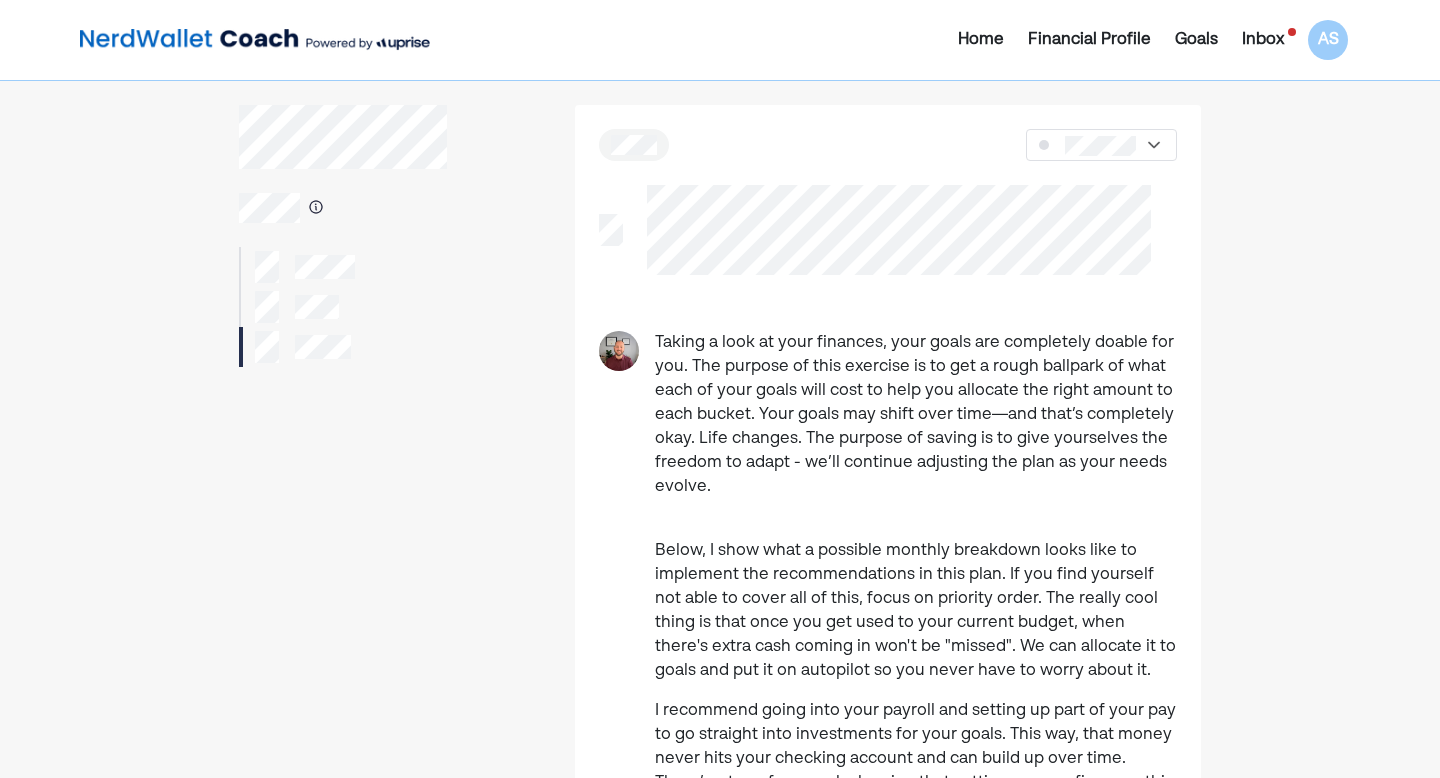 click on "Inbox" at bounding box center (1263, 40) 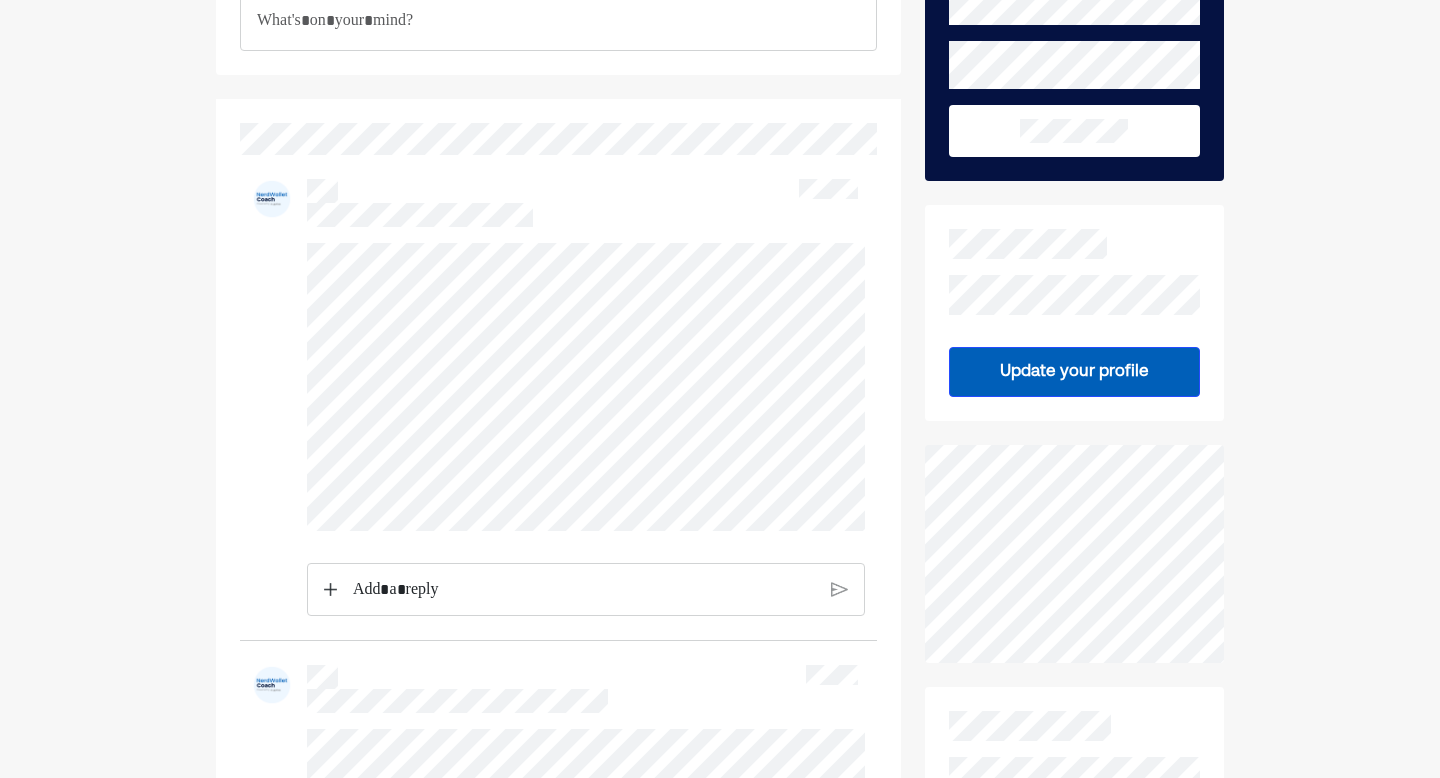 scroll, scrollTop: 0, scrollLeft: 0, axis: both 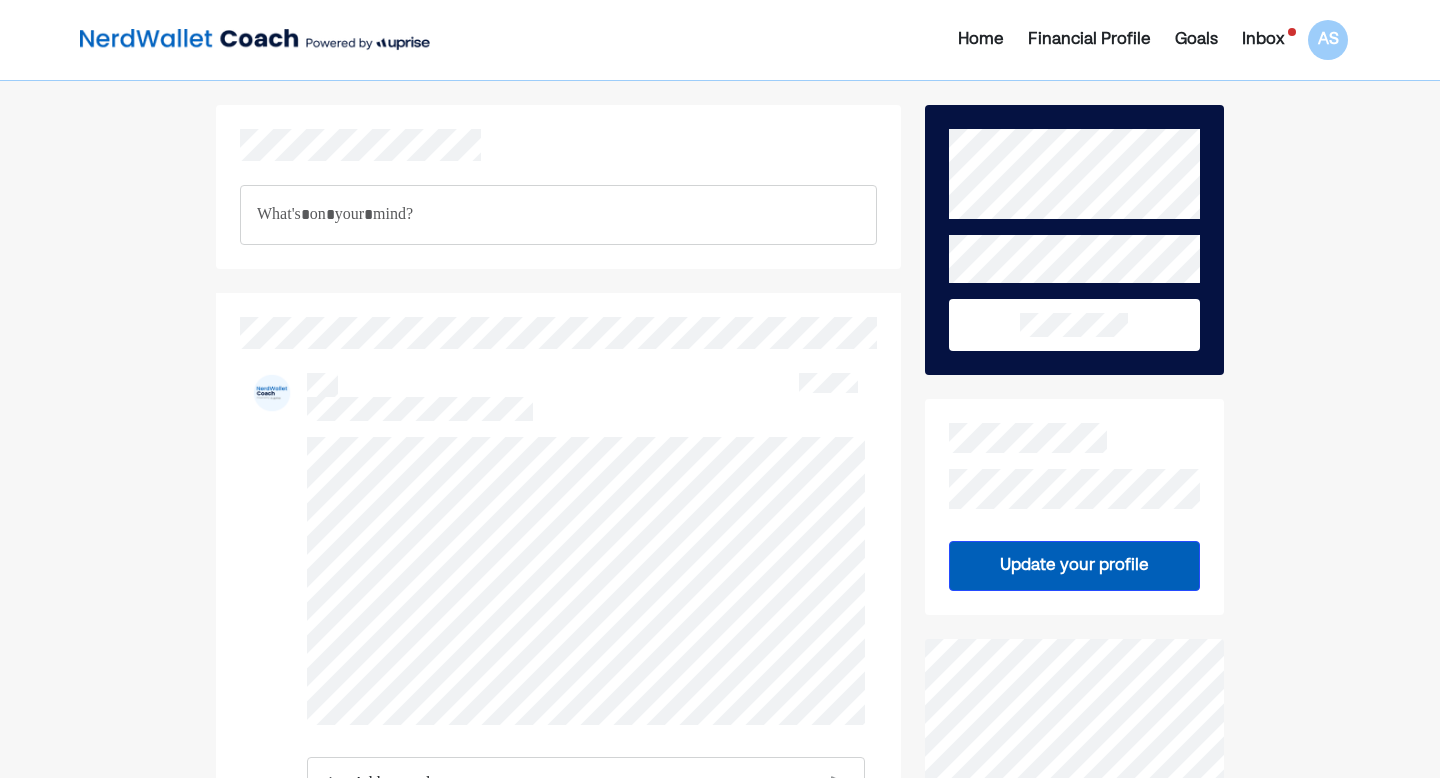 click at bounding box center (255, 40) 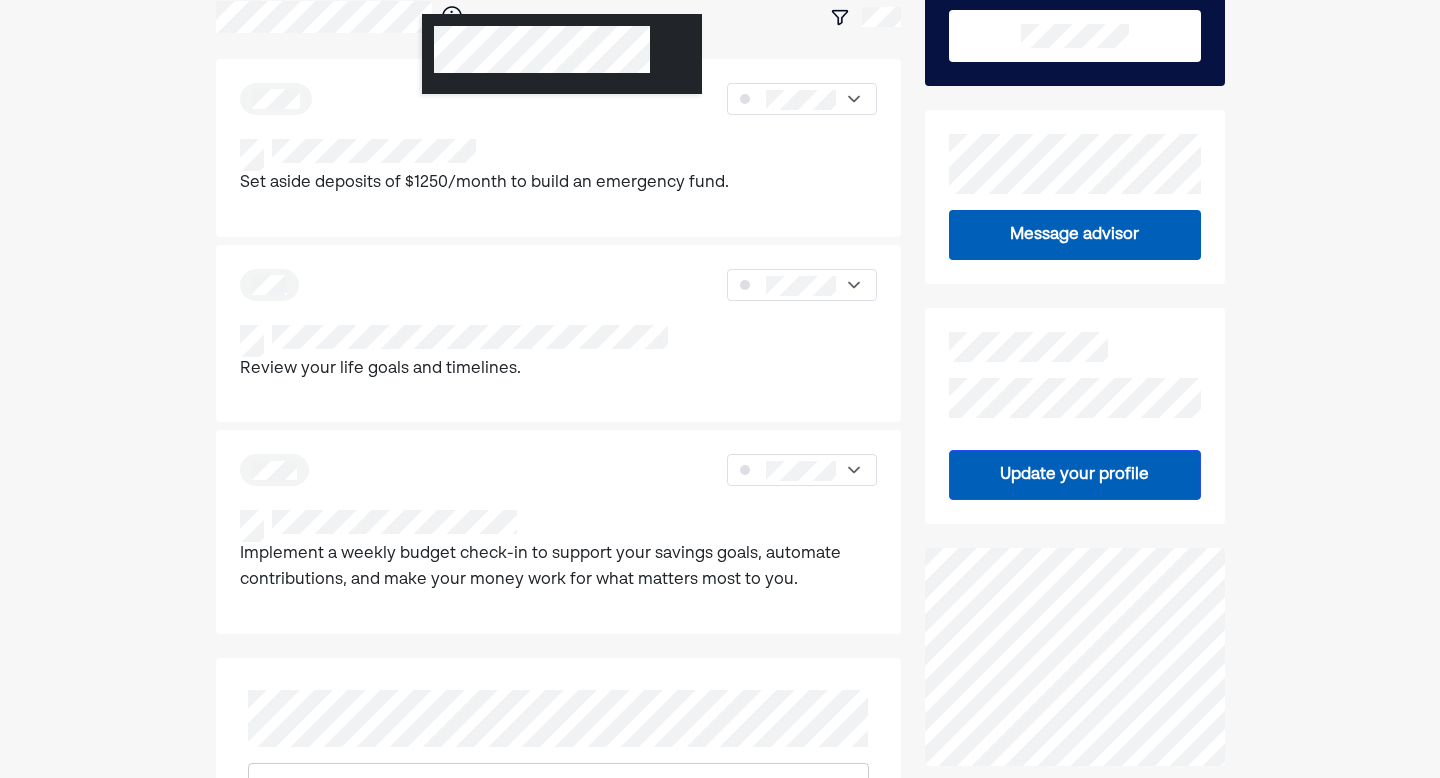 scroll, scrollTop: 418, scrollLeft: 0, axis: vertical 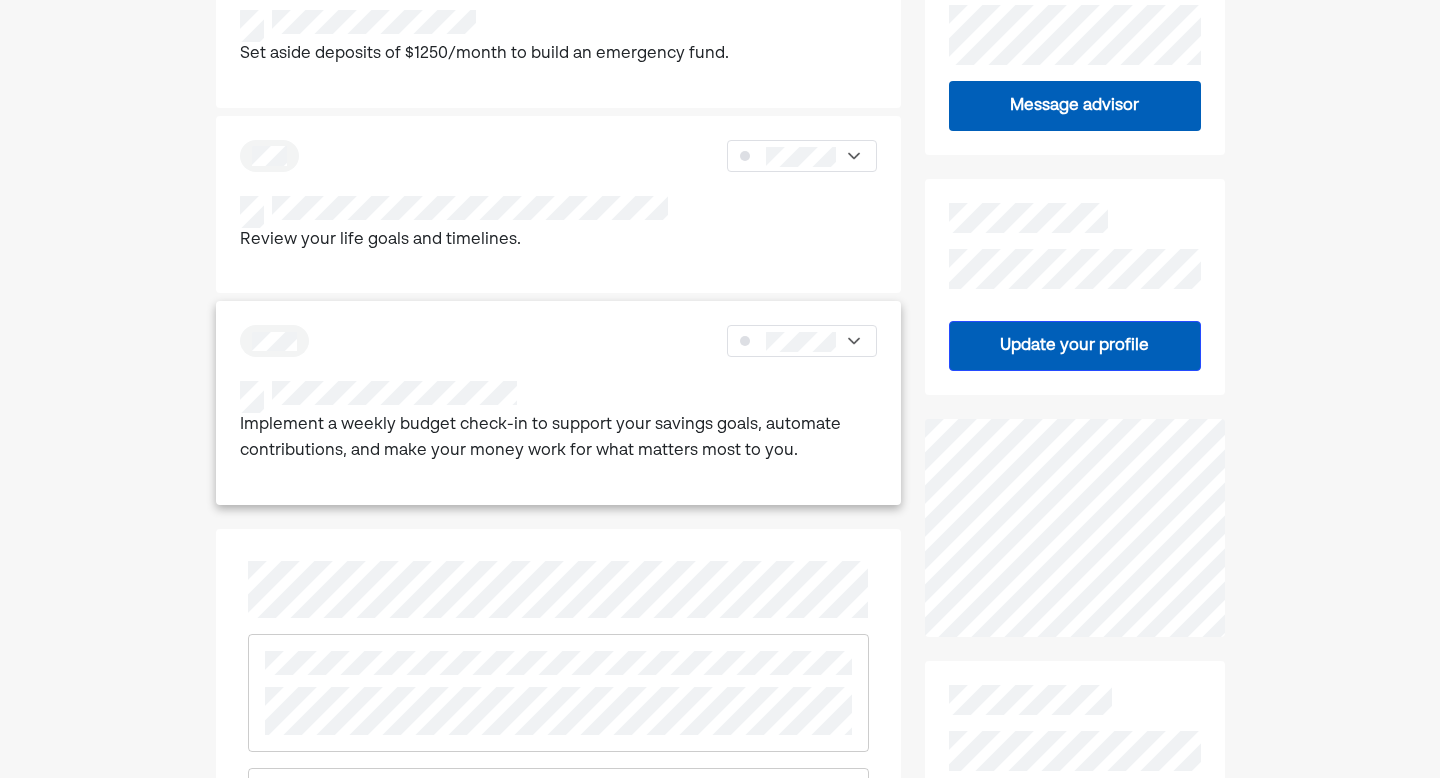 click at bounding box center [559, 341] 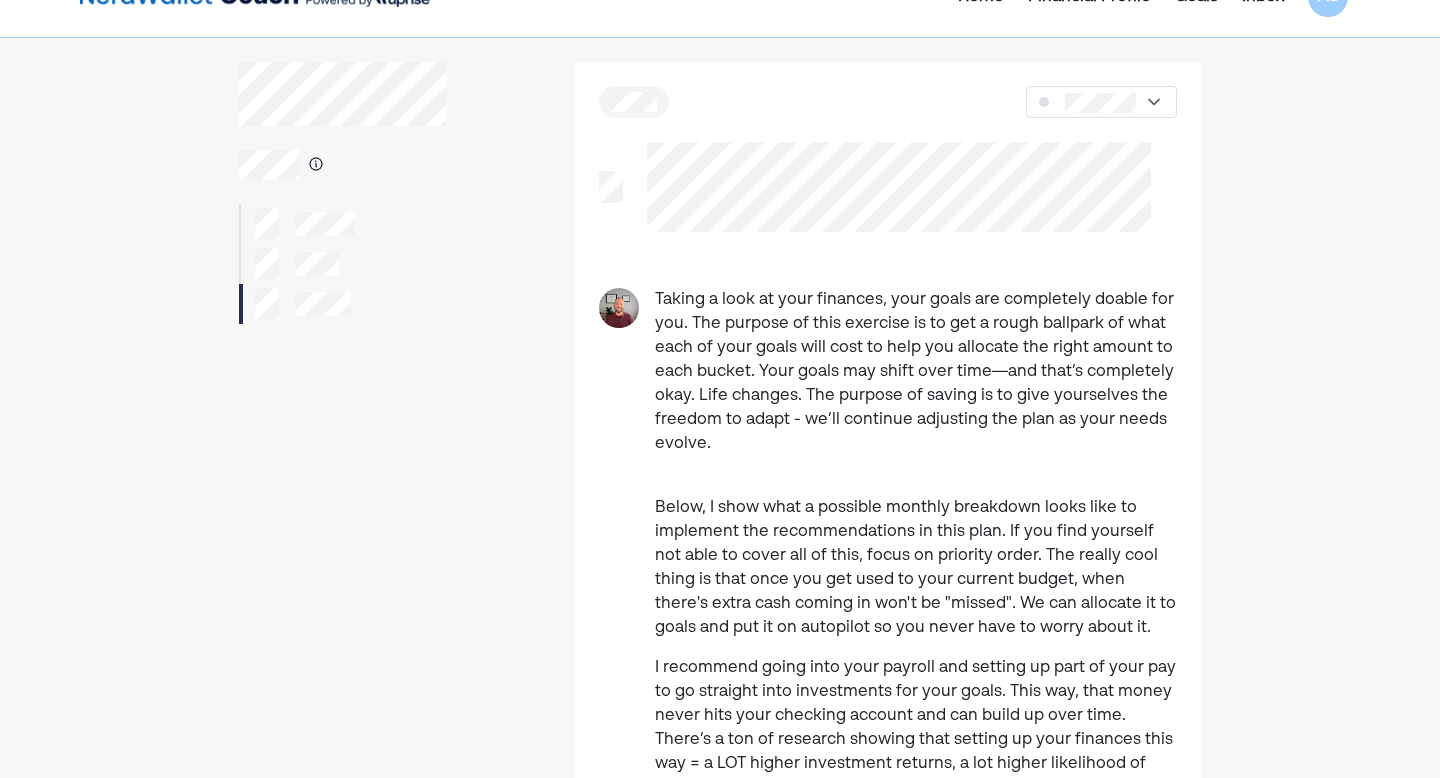 scroll, scrollTop: 52, scrollLeft: 0, axis: vertical 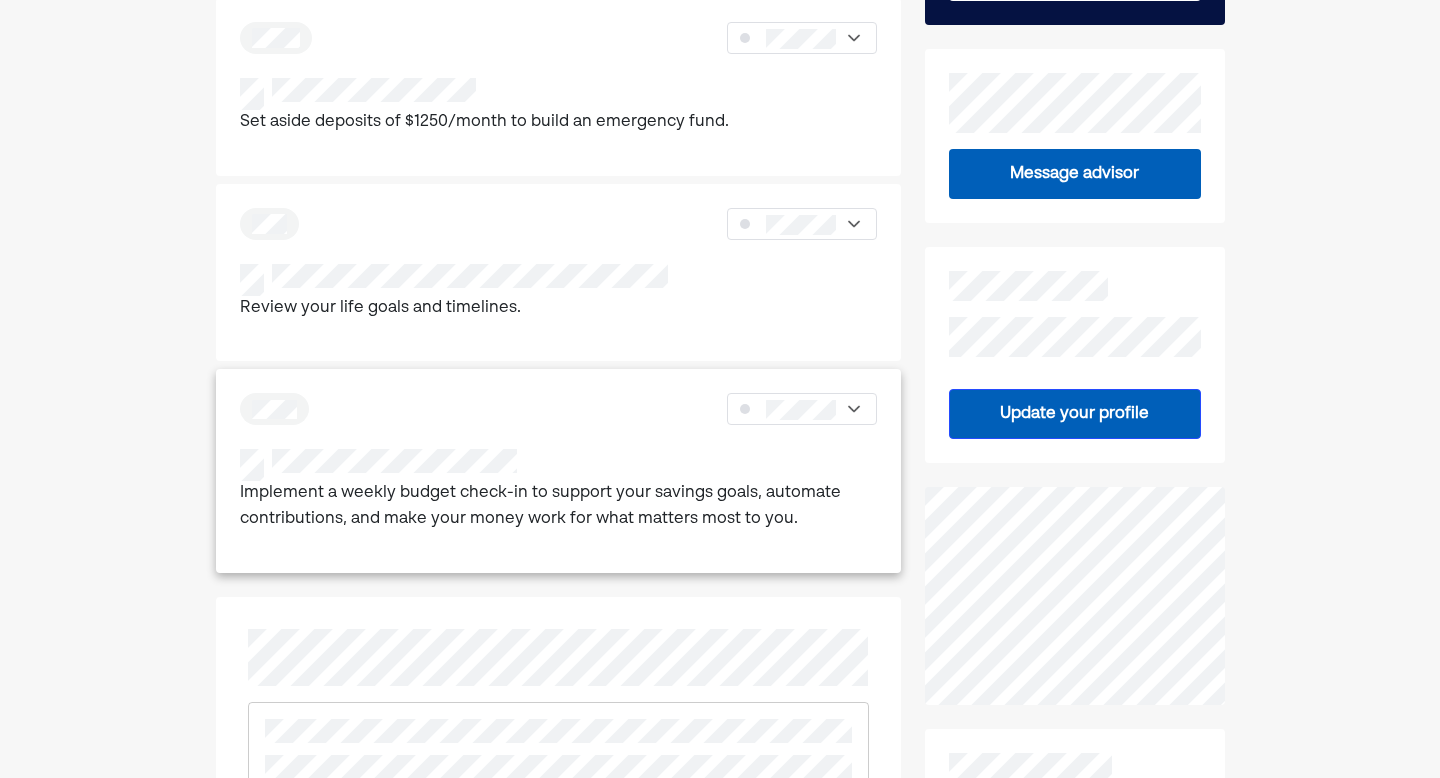 click on "Implement a weekly budget check-in to support your savings goals, automate contributions, and make your money work for what matters most to you." at bounding box center (559, 506) 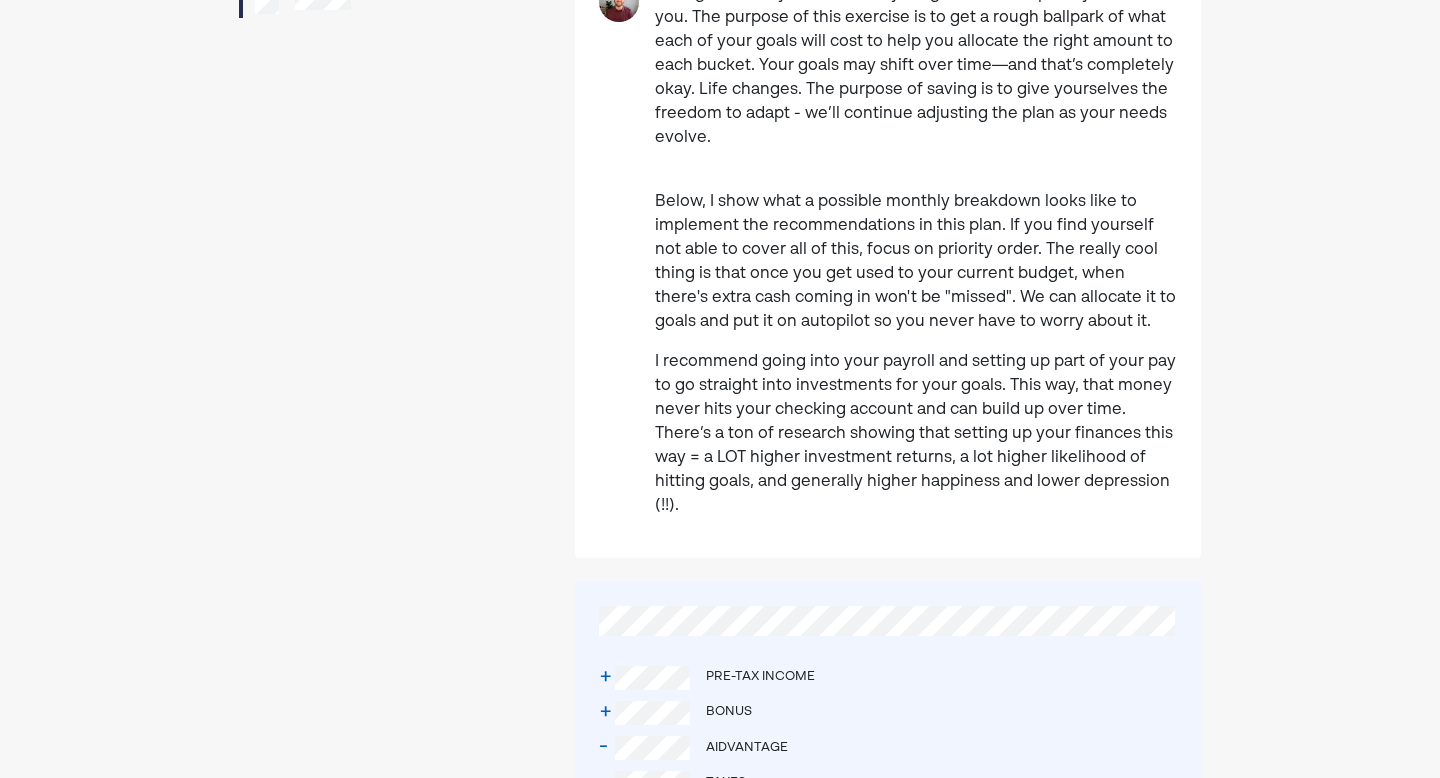 scroll, scrollTop: 0, scrollLeft: 0, axis: both 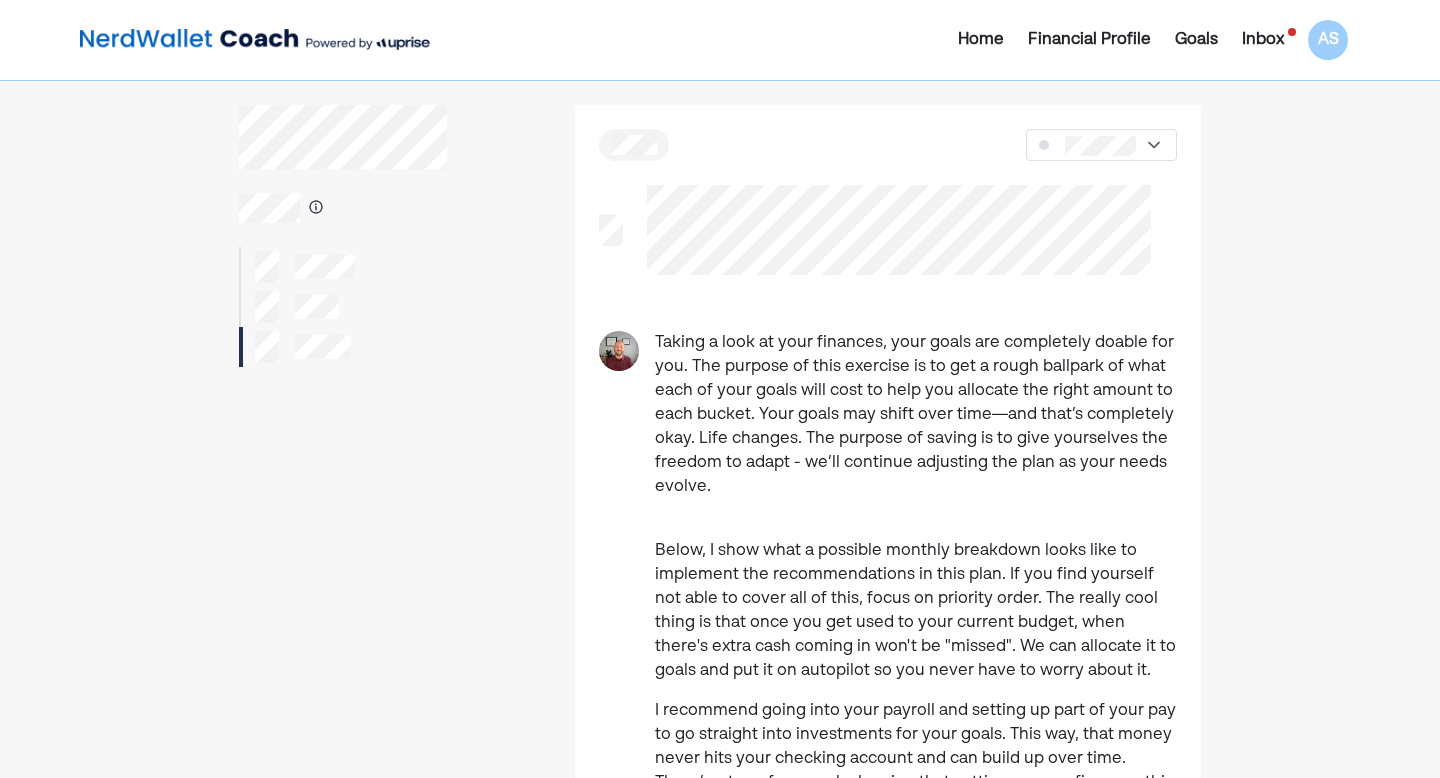 click at bounding box center (305, 267) 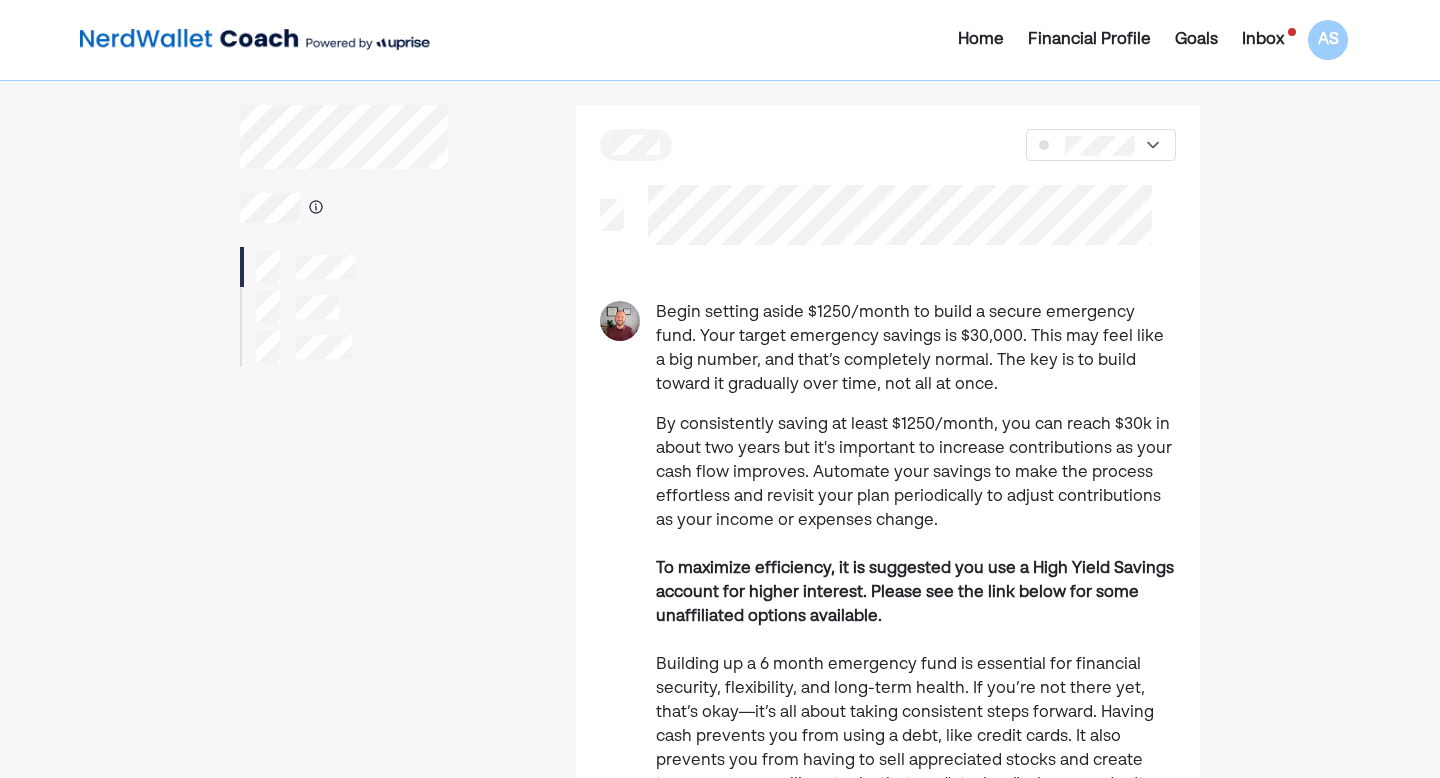 click at bounding box center (344, 267) 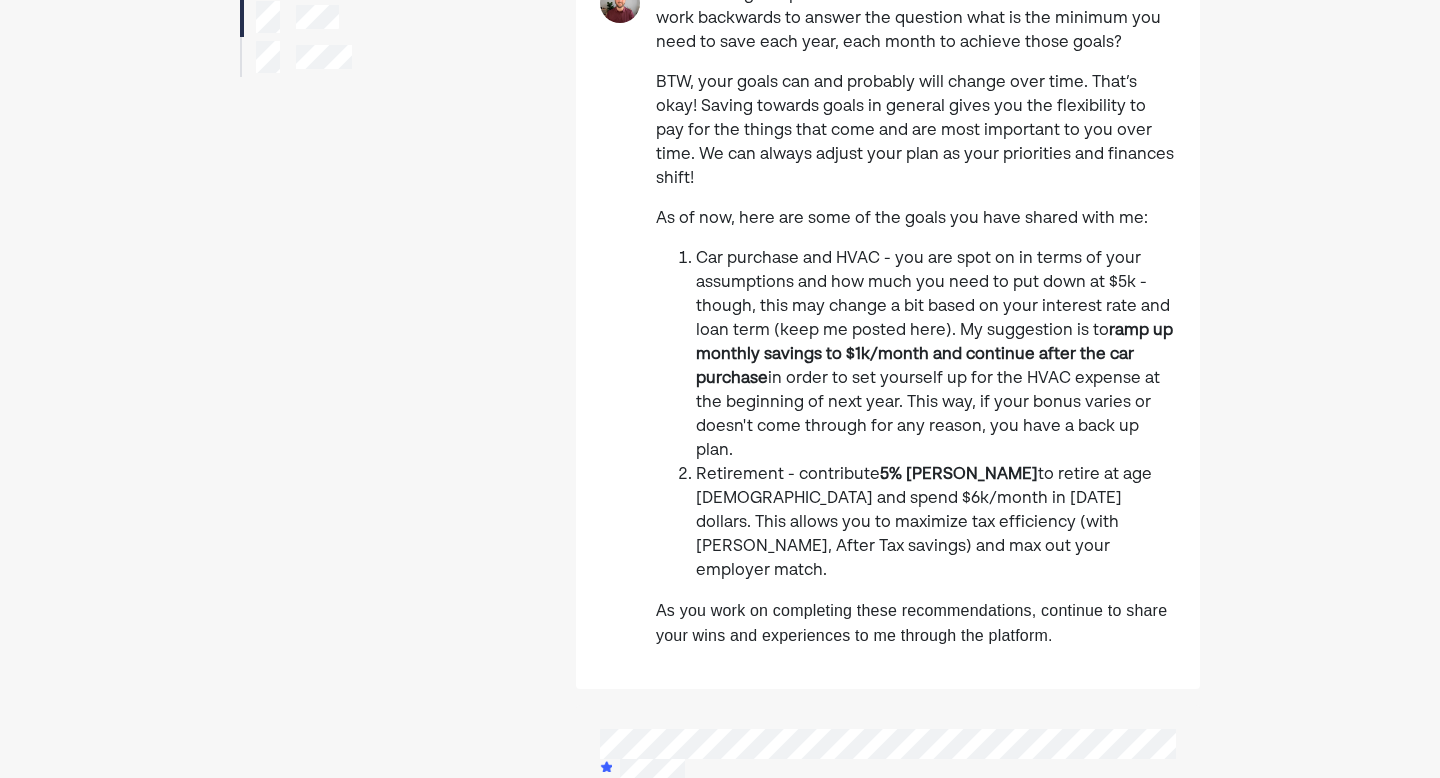 scroll, scrollTop: 291, scrollLeft: 0, axis: vertical 